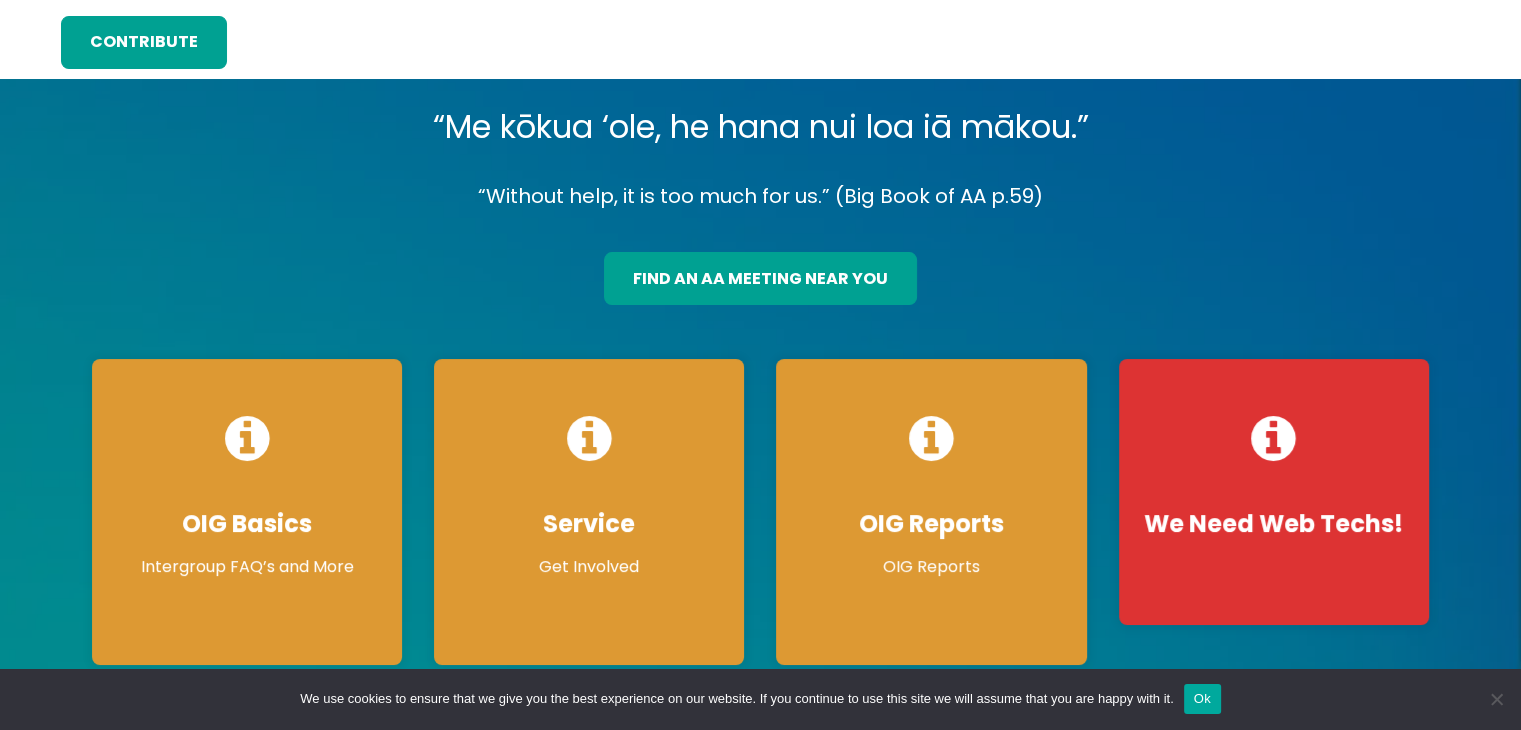 scroll, scrollTop: 0, scrollLeft: 0, axis: both 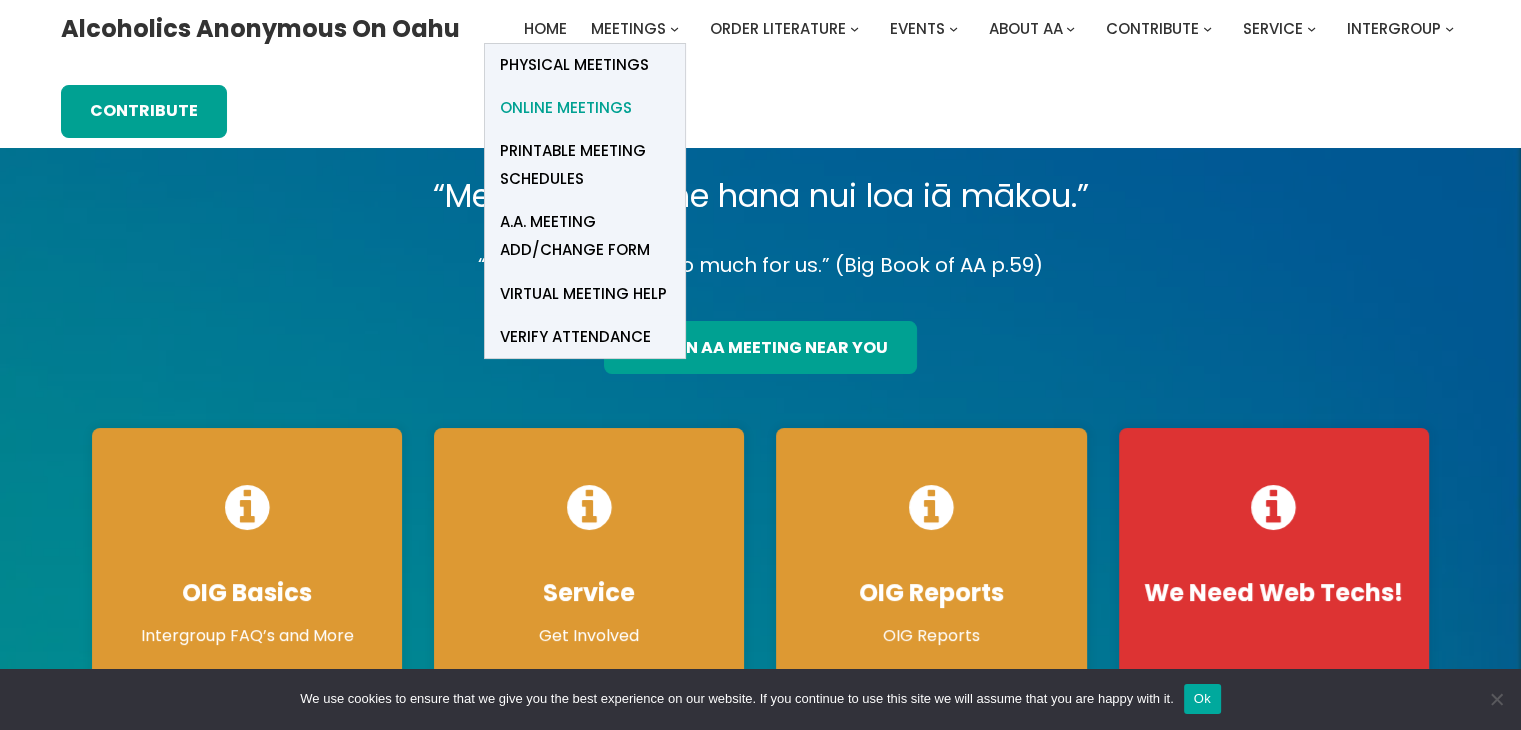 click on "Online Meetings" at bounding box center [566, 108] 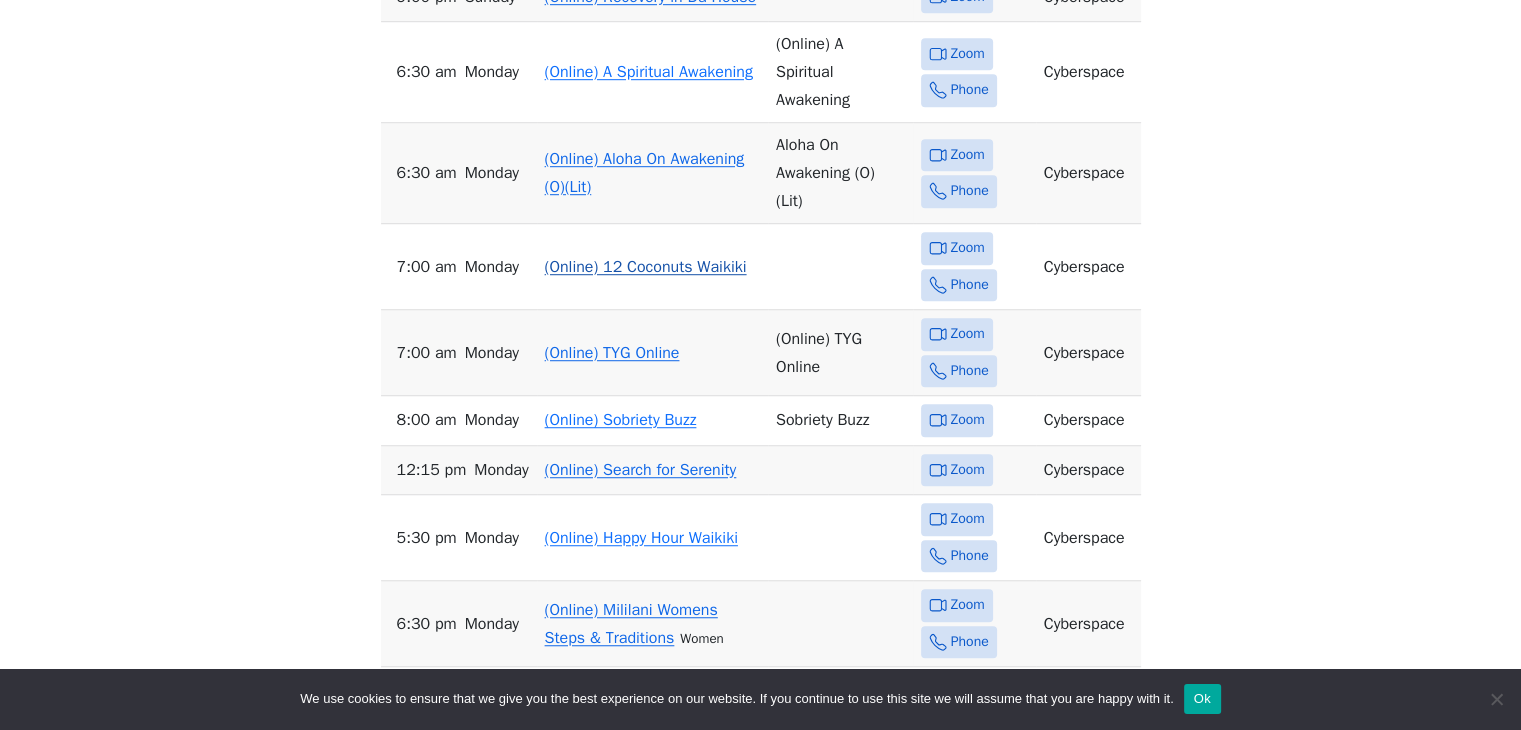 scroll, scrollTop: 800, scrollLeft: 0, axis: vertical 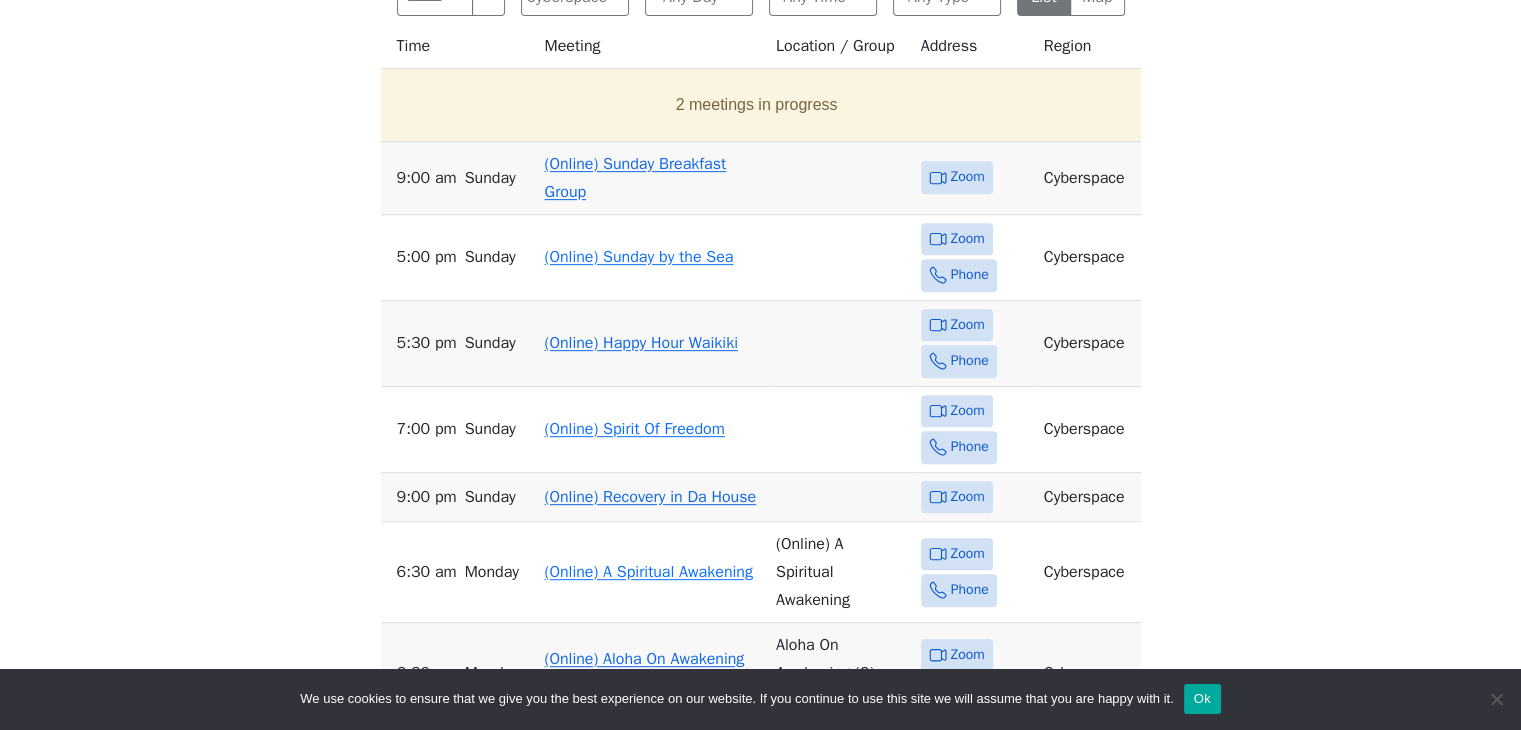 click on "(Online) Sunday Breakfast Group" at bounding box center (636, 178) 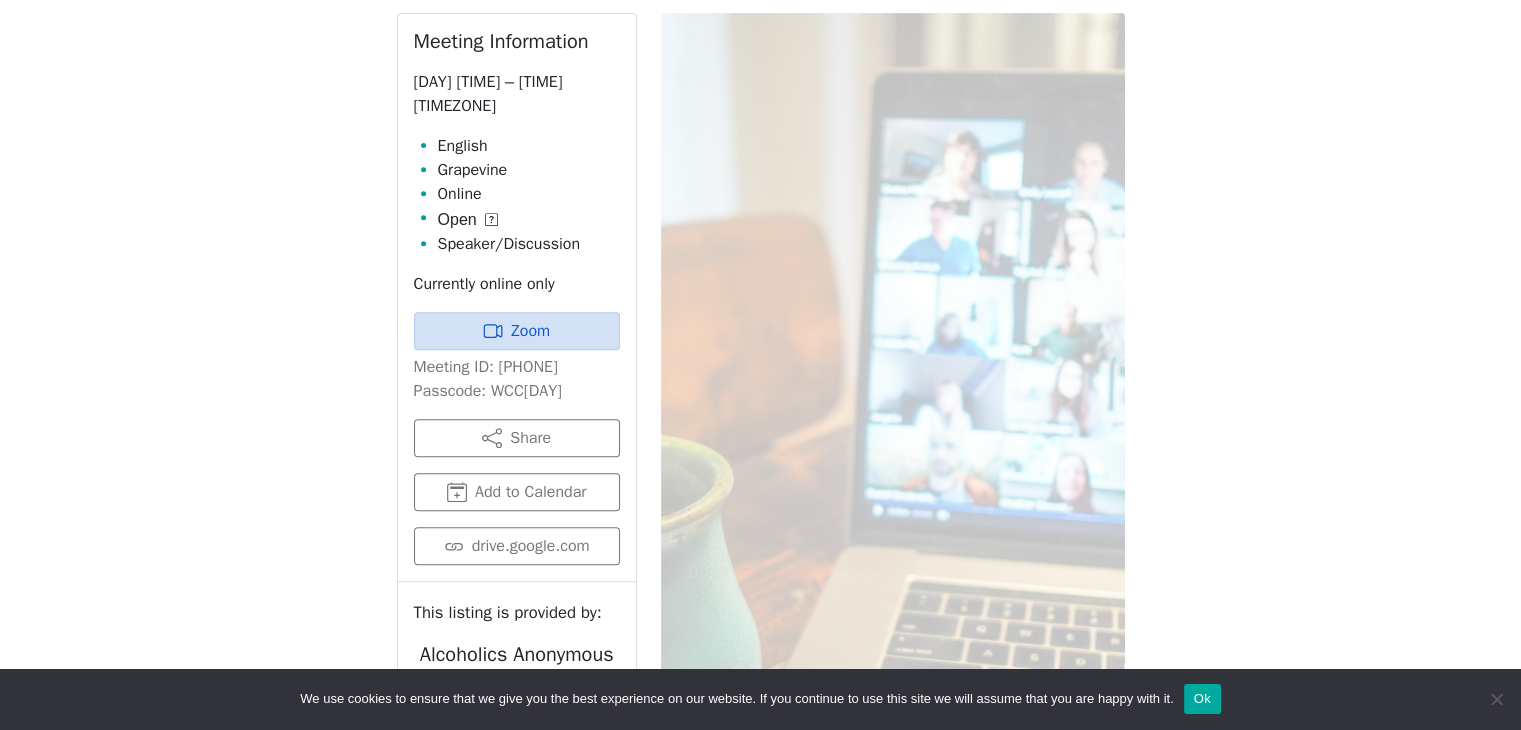 scroll, scrollTop: 697, scrollLeft: 0, axis: vertical 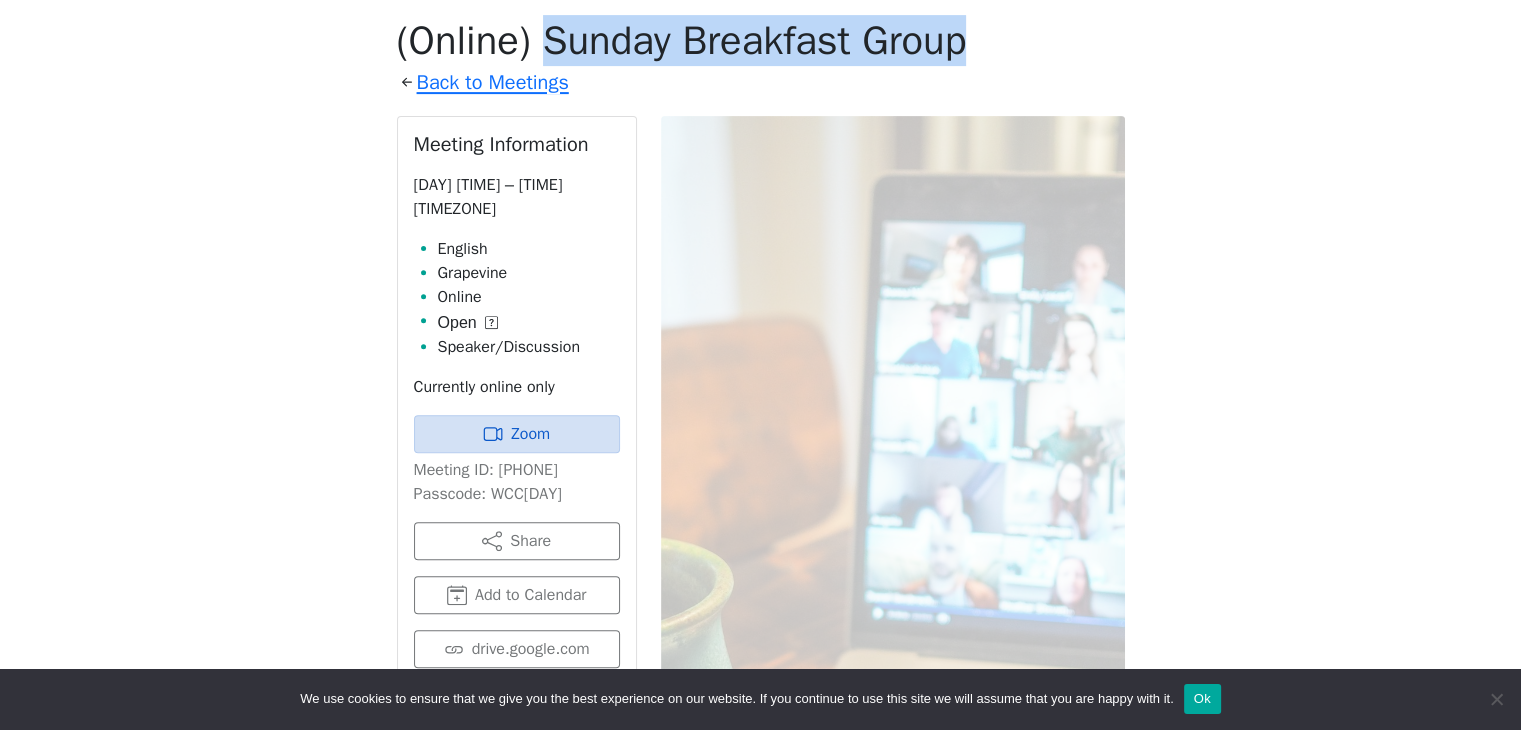 drag, startPoint x: 963, startPoint y: 42, endPoint x: 547, endPoint y: 51, distance: 416.09735 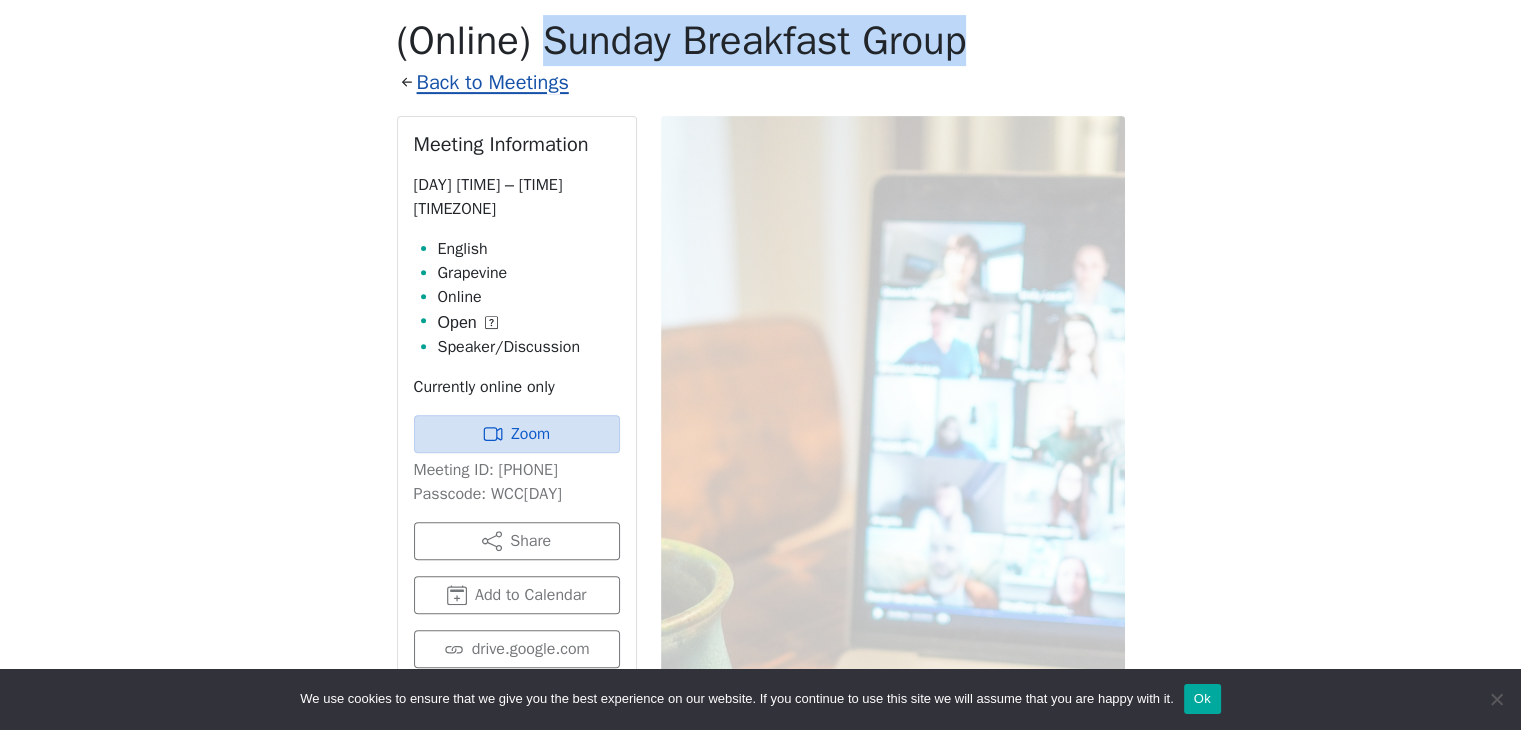 copy on "Sunday Breakfast Group" 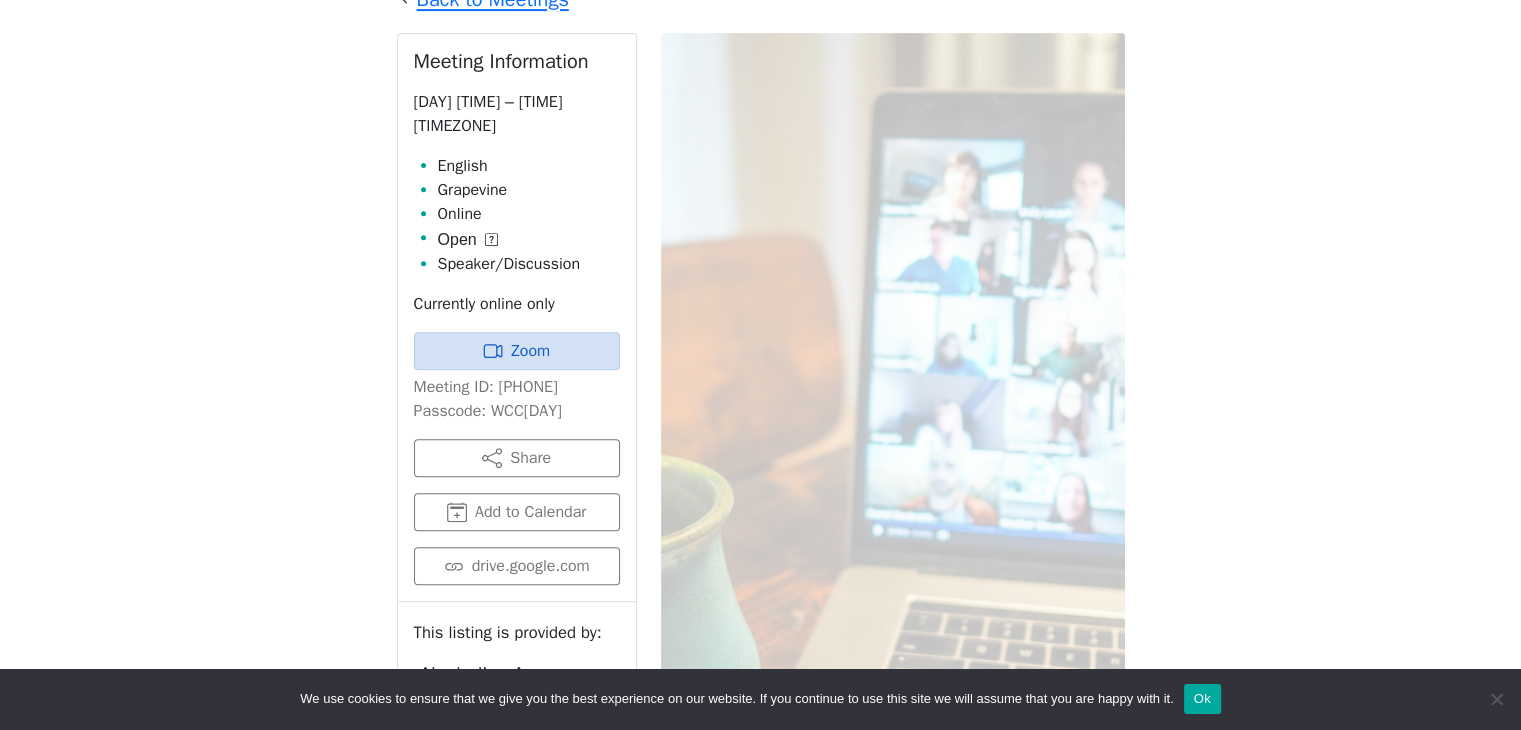 scroll, scrollTop: 897, scrollLeft: 0, axis: vertical 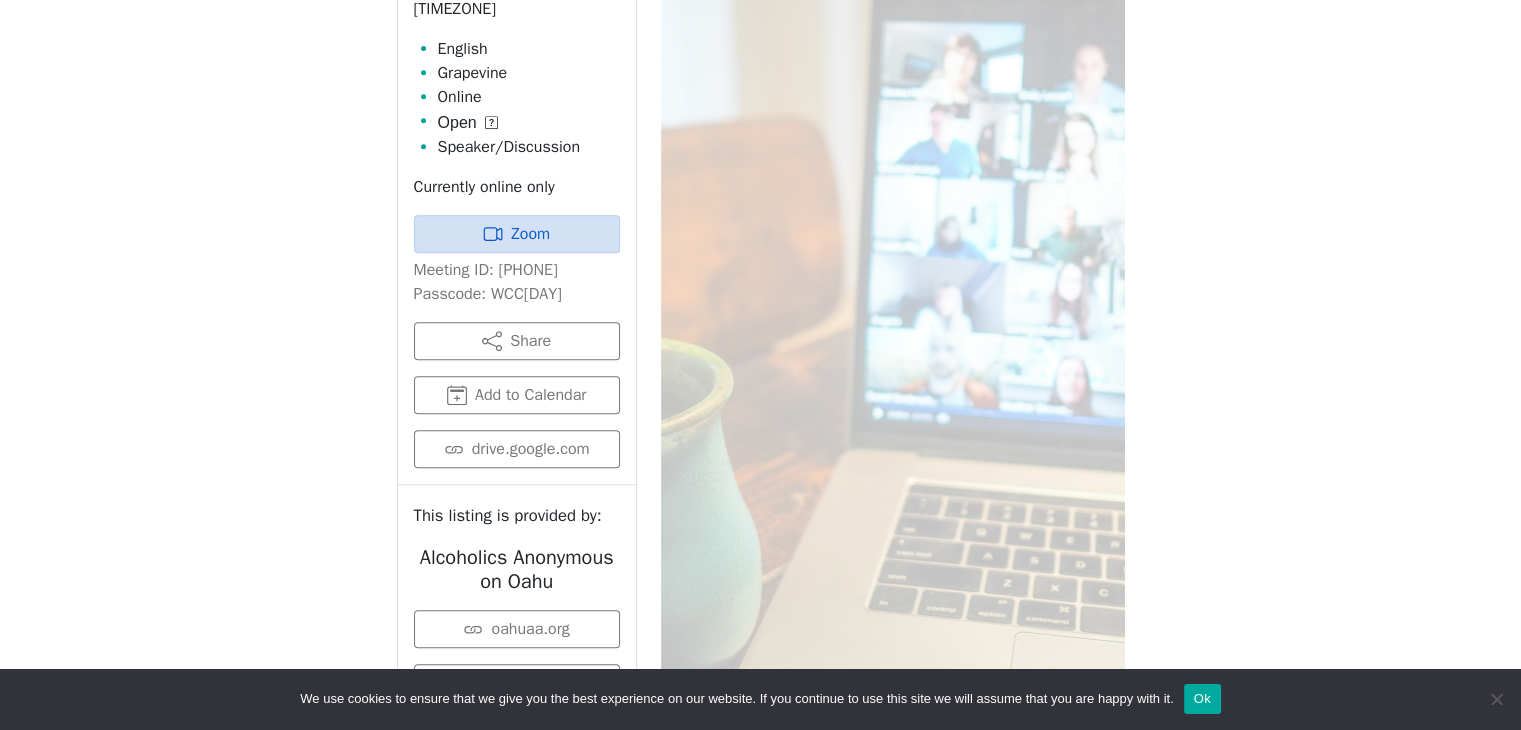drag, startPoint x: 577, startPoint y: 297, endPoint x: 412, endPoint y: 275, distance: 166.4602 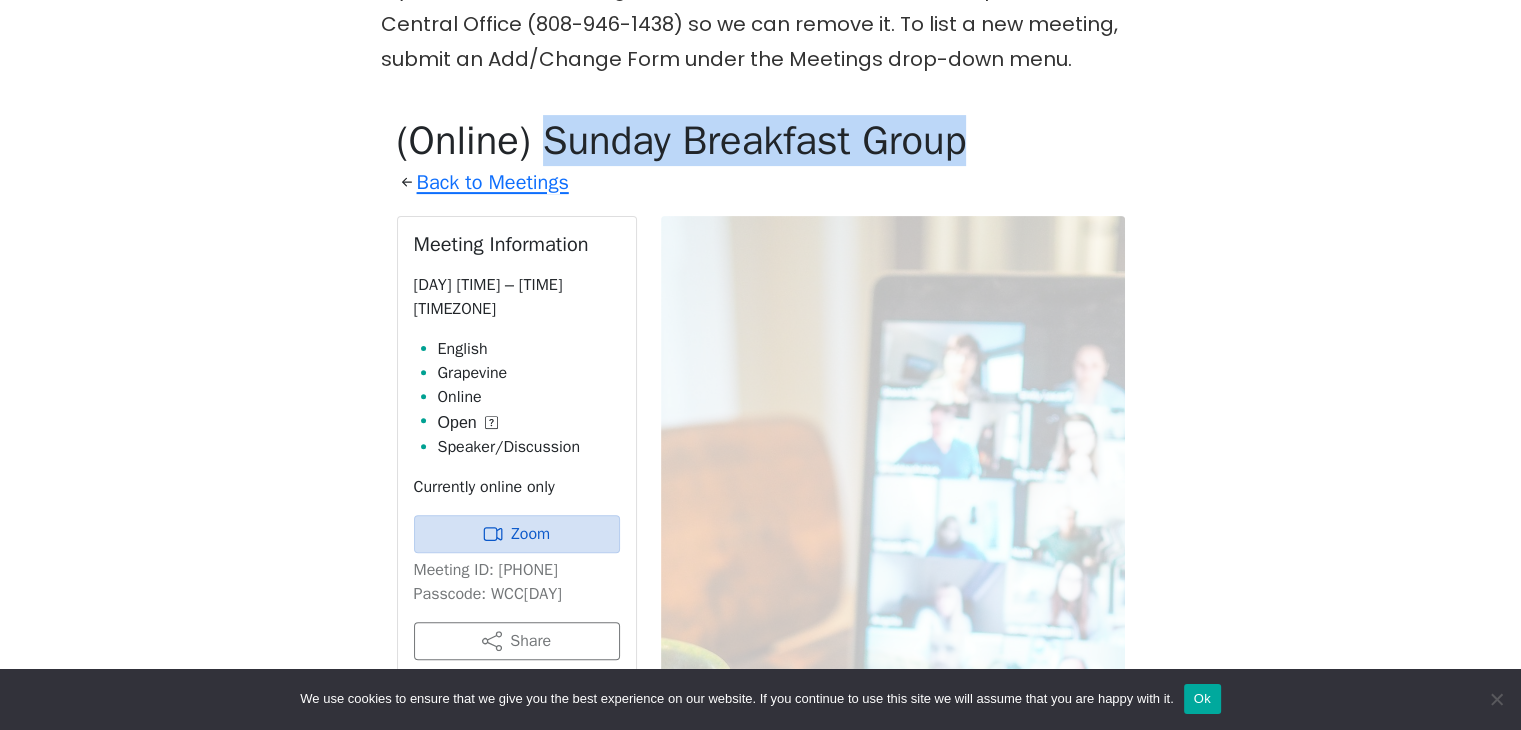 scroll, scrollTop: 797, scrollLeft: 0, axis: vertical 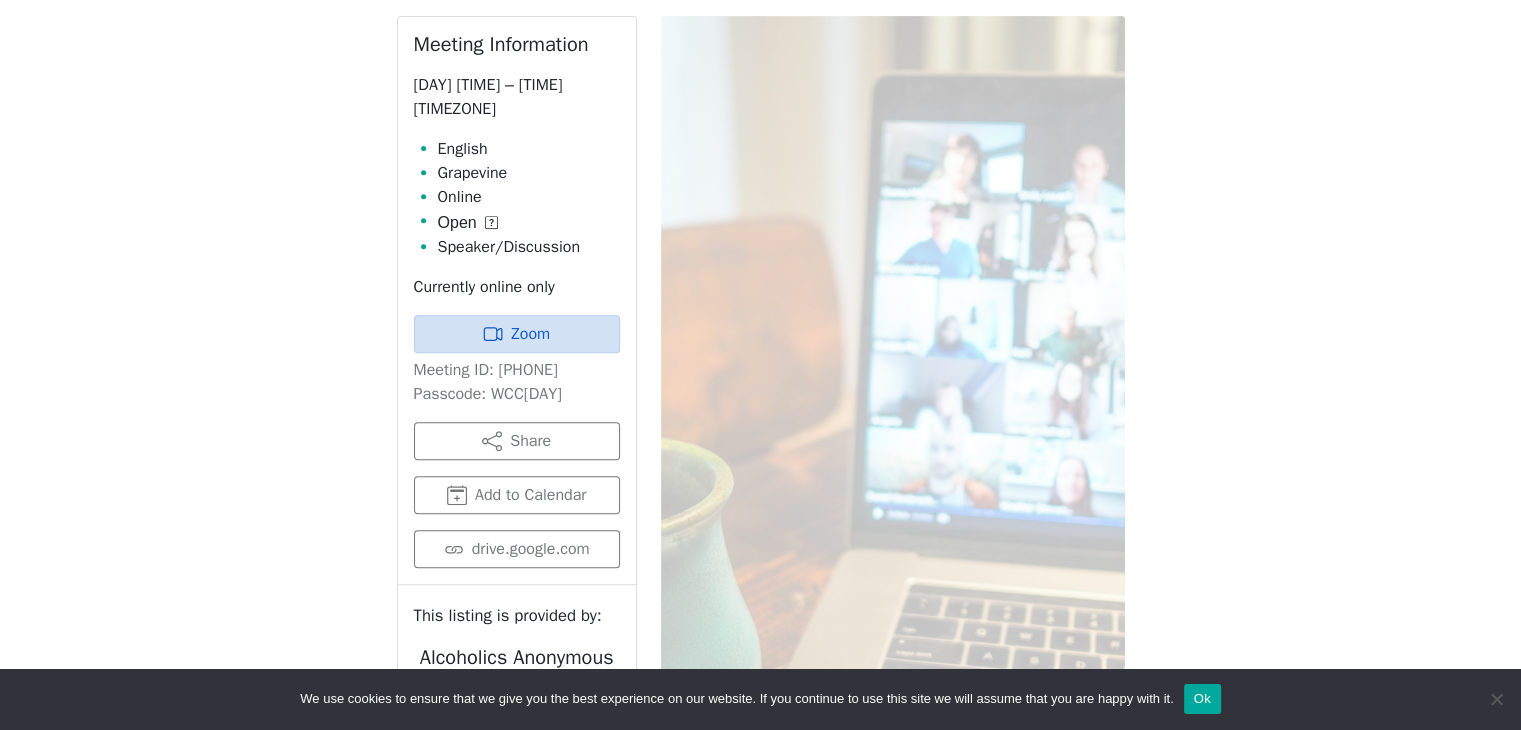 click on "Meeting ID: [PHONE] Passcode: WCC[DAY]" at bounding box center (517, 382) 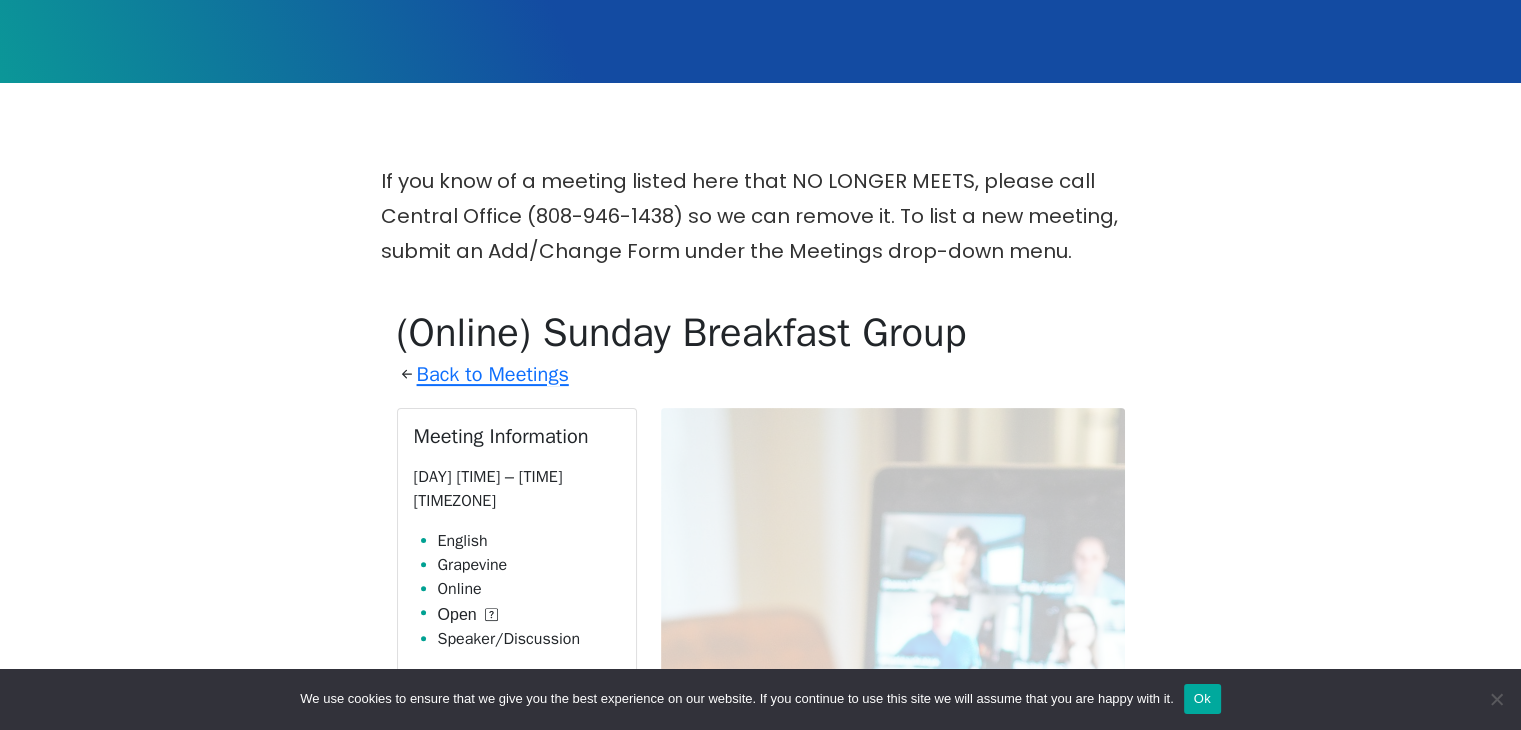 scroll, scrollTop: 397, scrollLeft: 0, axis: vertical 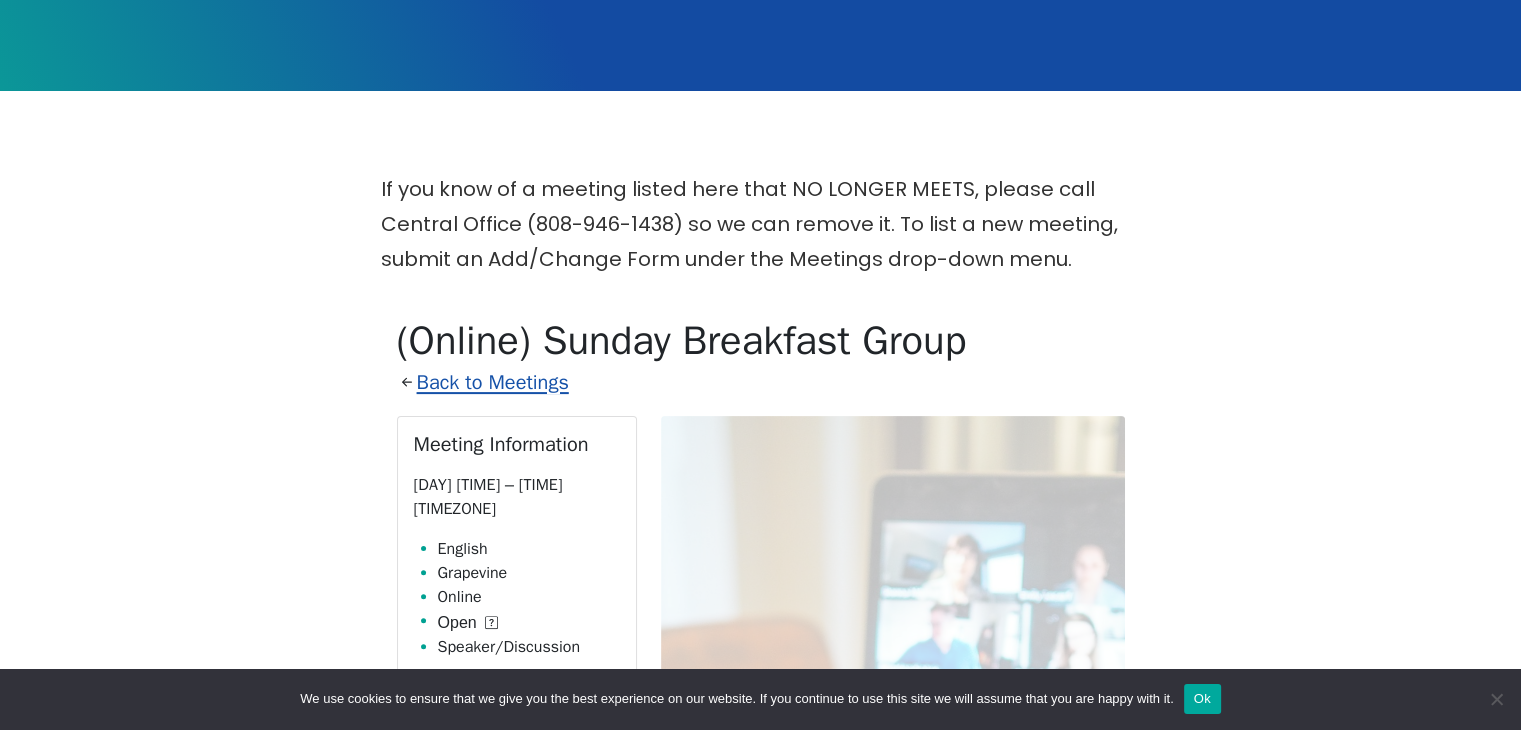 click on "Back to Meetings" at bounding box center (493, 382) 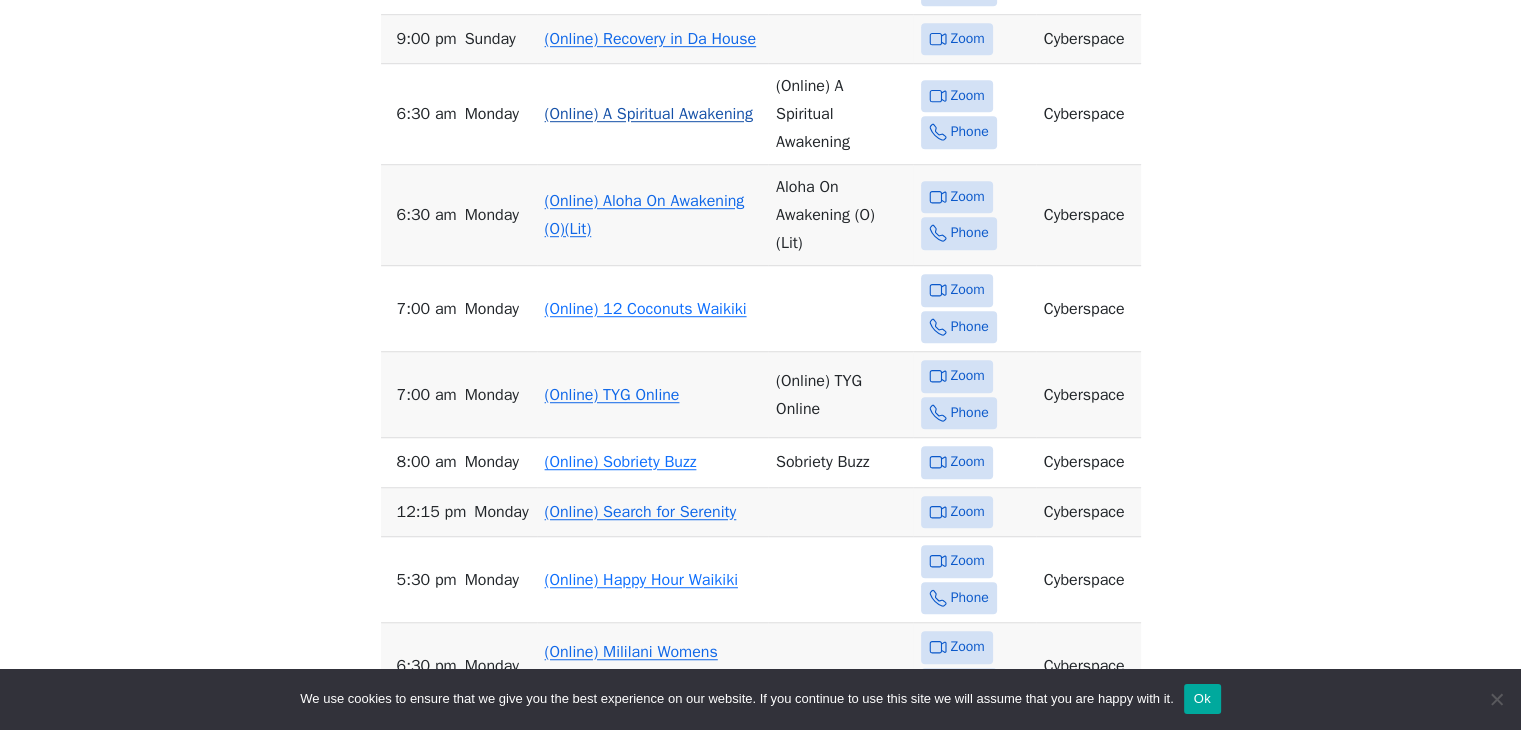 scroll, scrollTop: 1197, scrollLeft: 0, axis: vertical 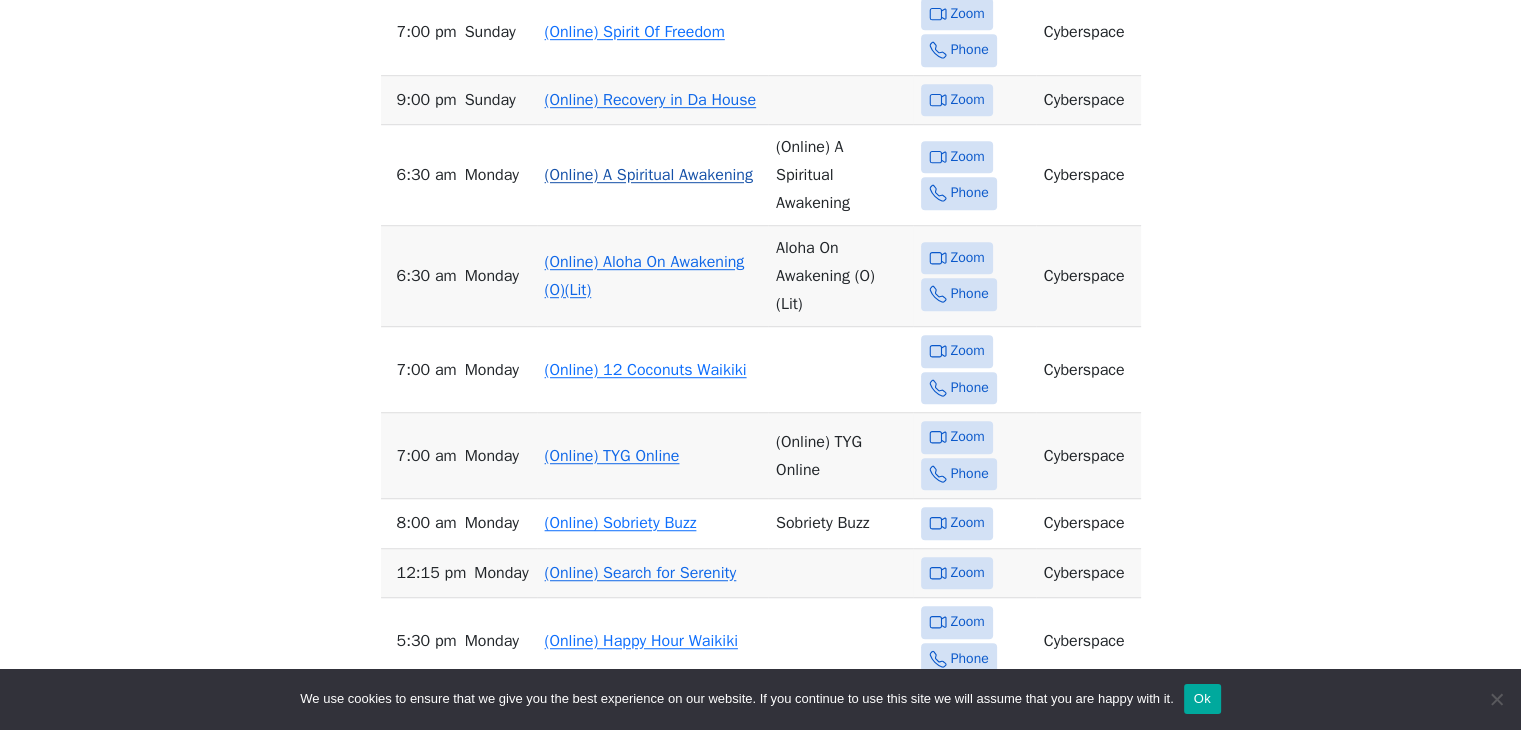 click on "(Online) A Spiritual Awakening" at bounding box center (649, 175) 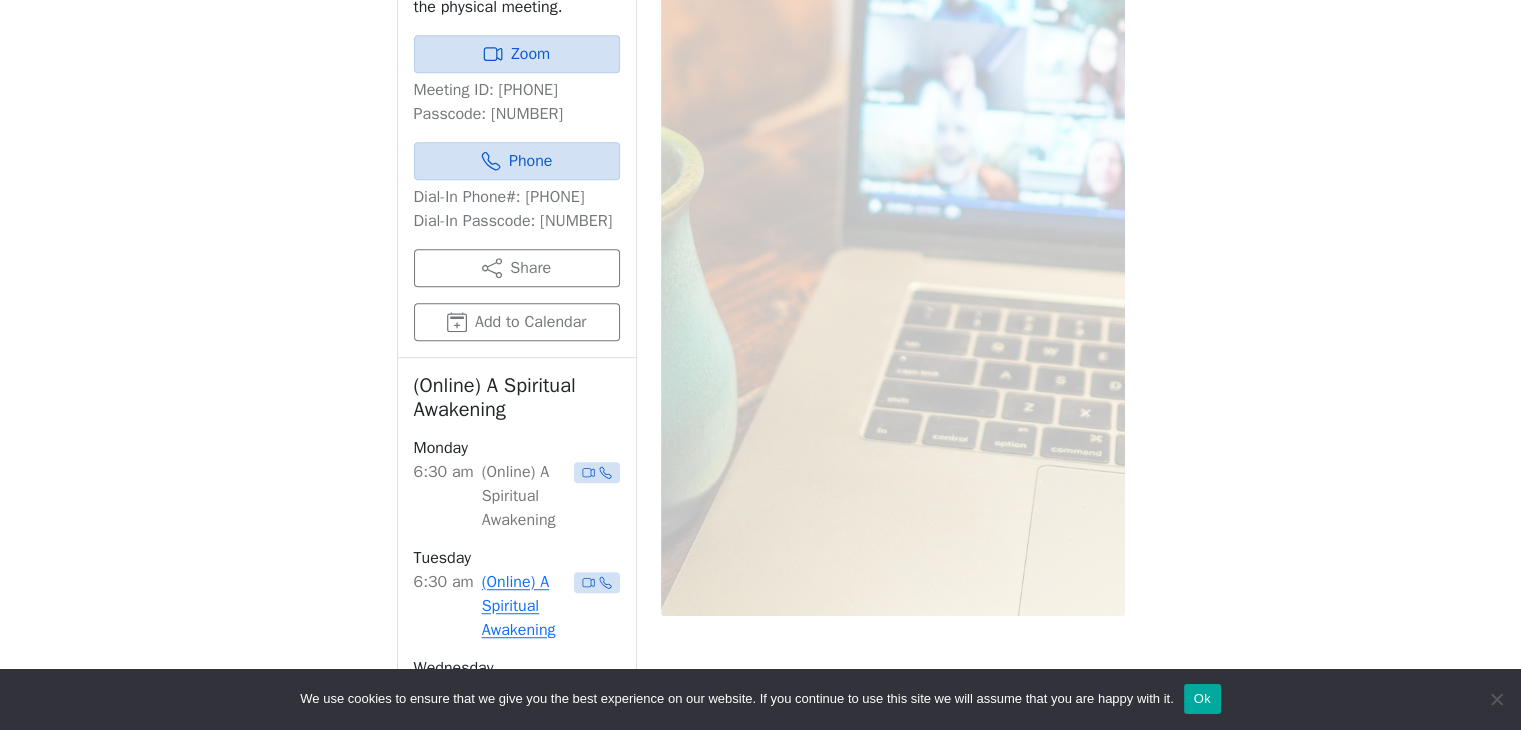 scroll, scrollTop: 697, scrollLeft: 0, axis: vertical 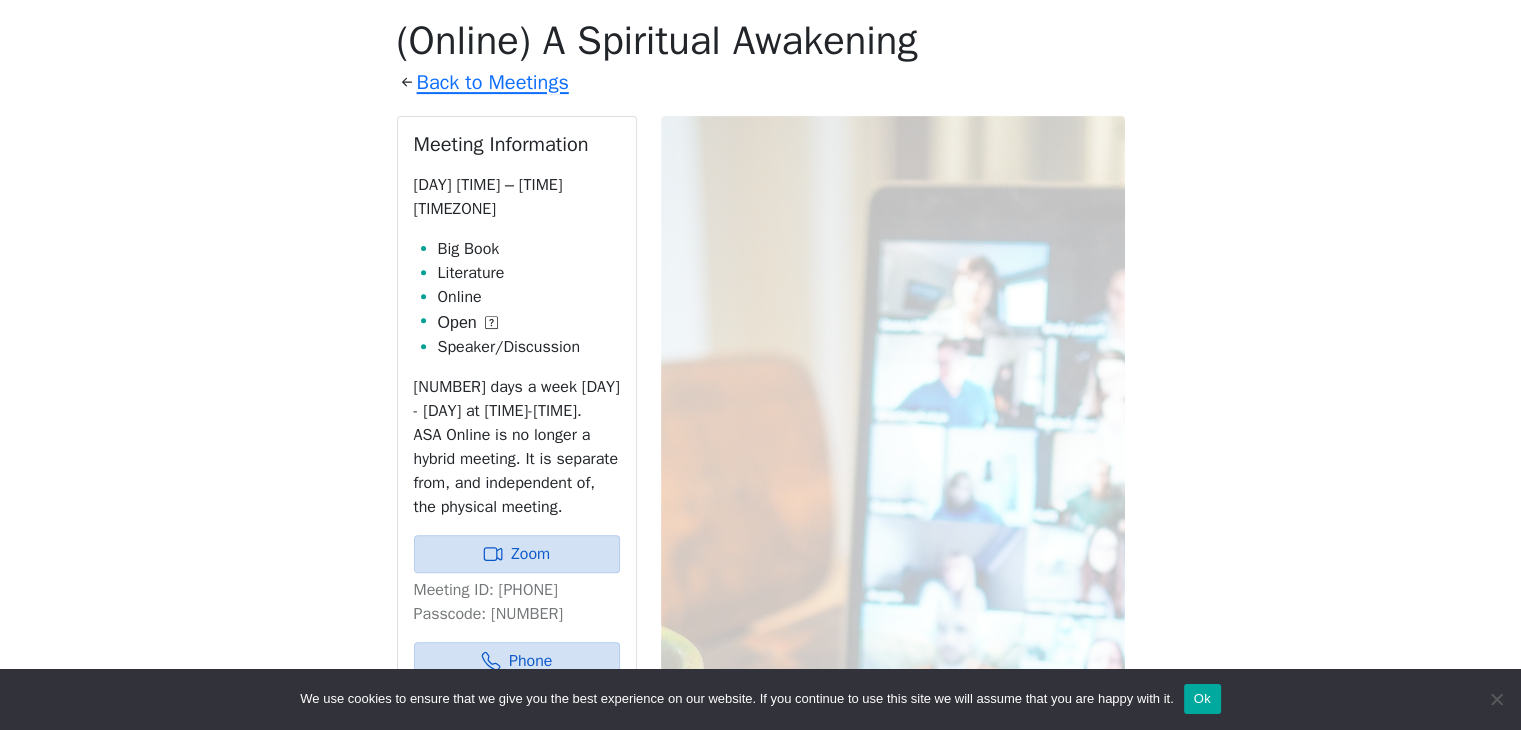 click 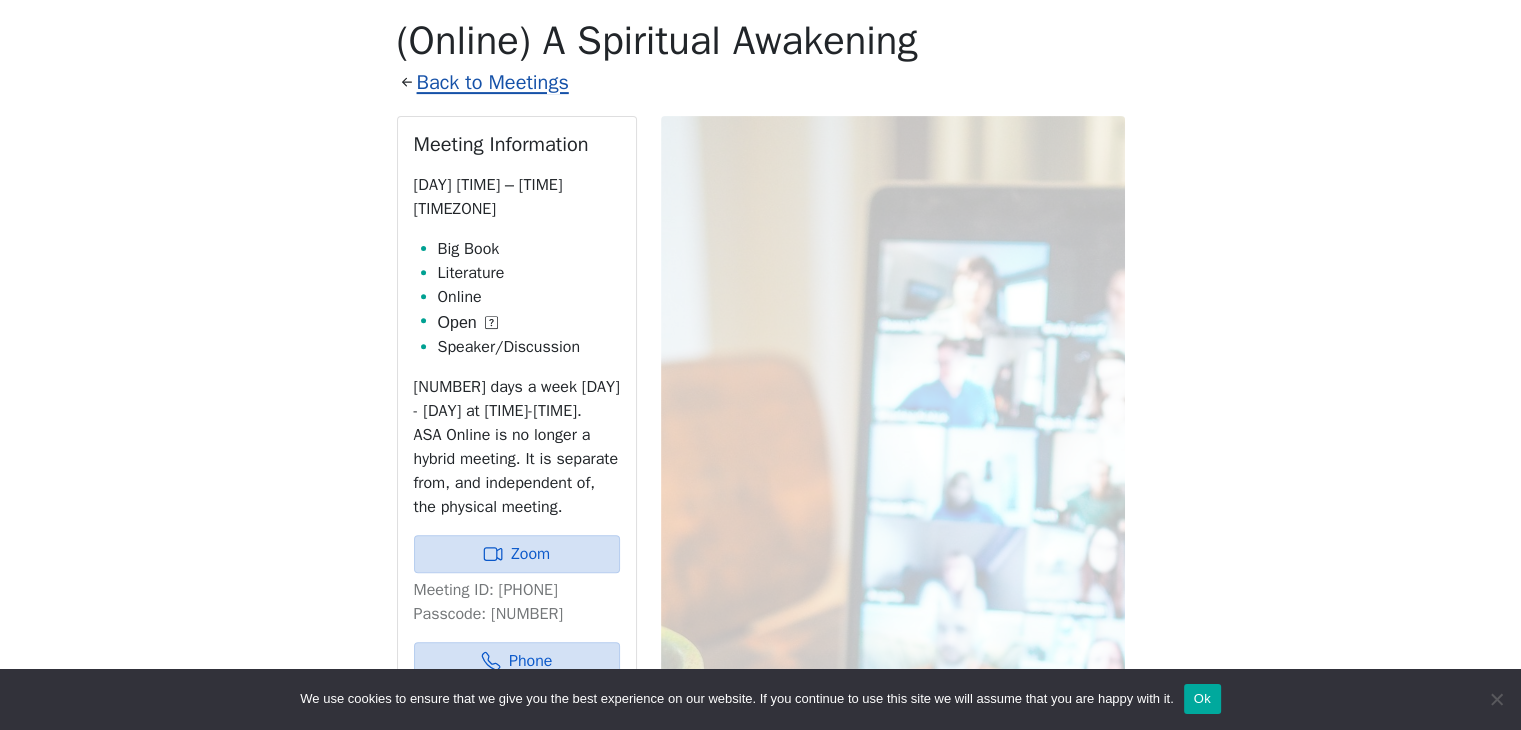 click on "Back to Meetings" at bounding box center (493, 82) 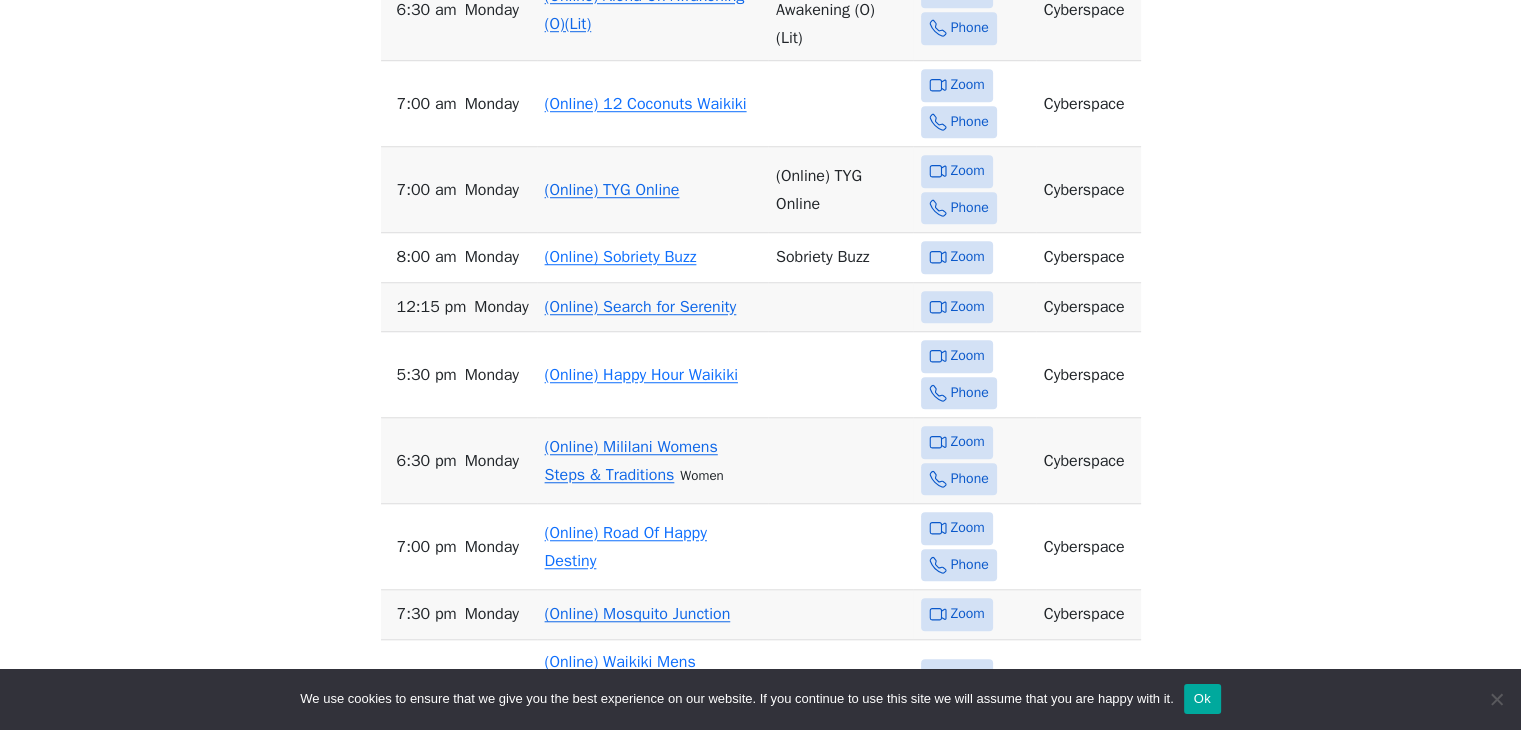 scroll, scrollTop: 1497, scrollLeft: 0, axis: vertical 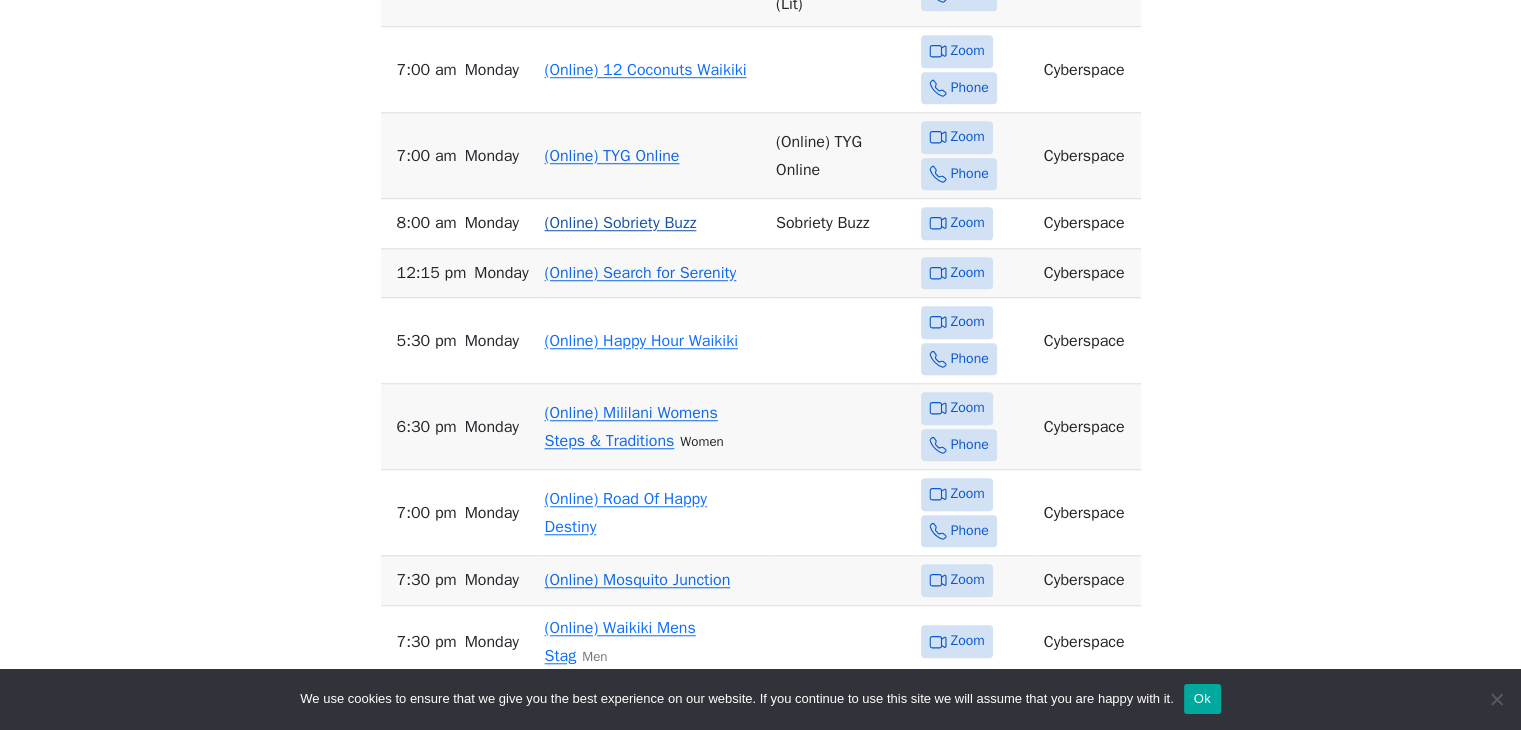 click on "(Online) Sobriety Buzz" at bounding box center [621, 223] 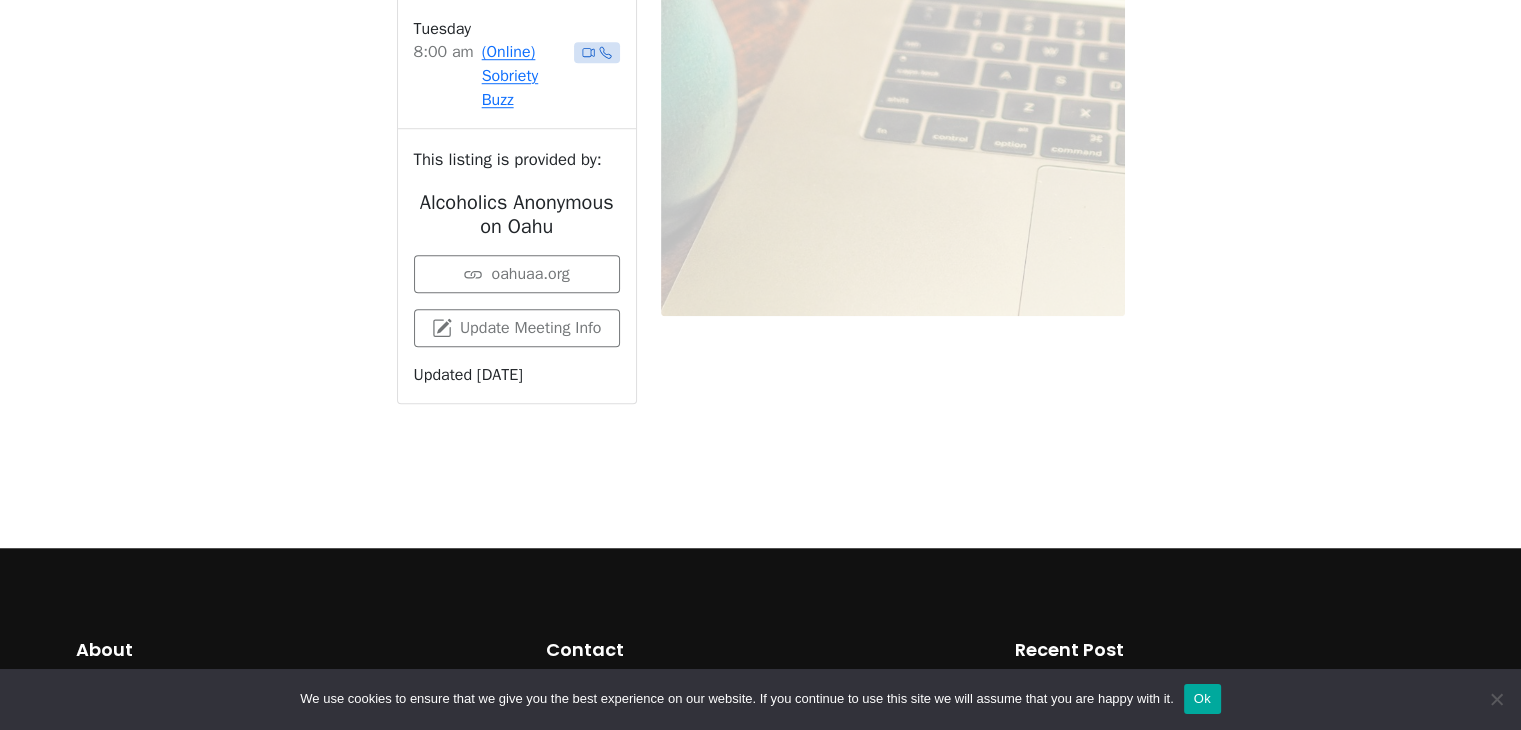 scroll, scrollTop: 697, scrollLeft: 0, axis: vertical 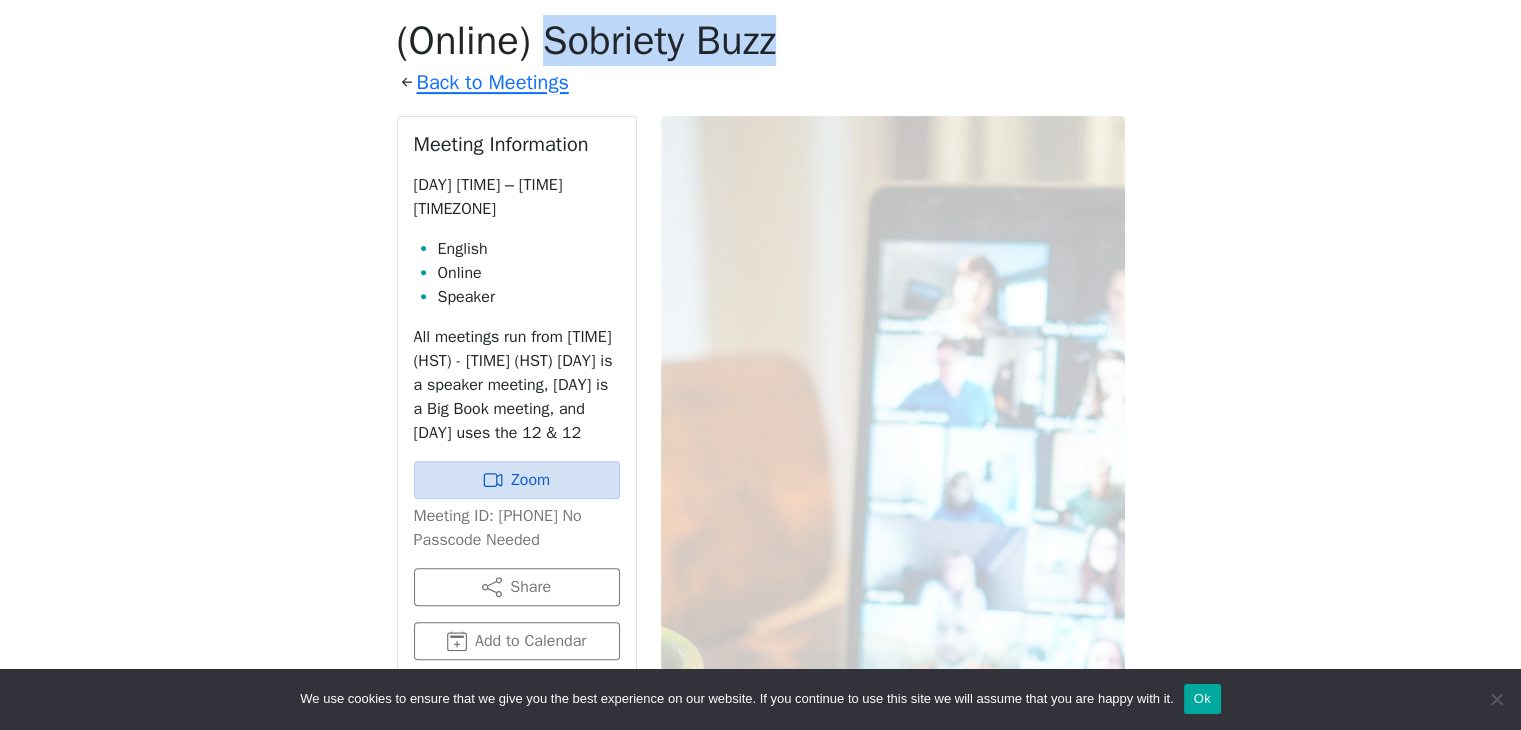 drag, startPoint x: 820, startPoint y: 57, endPoint x: 546, endPoint y: 42, distance: 274.41028 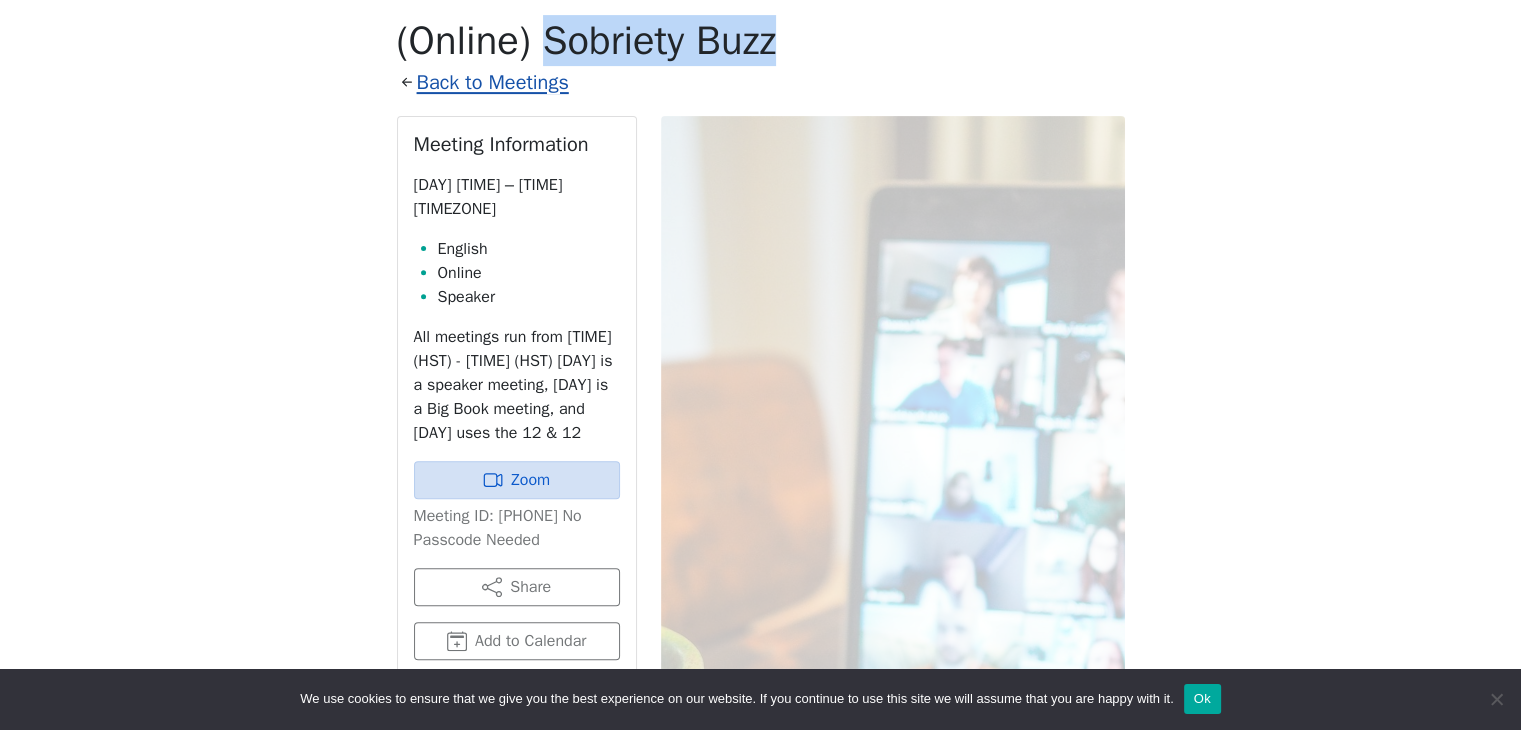 copy on "Sobriety Buzz" 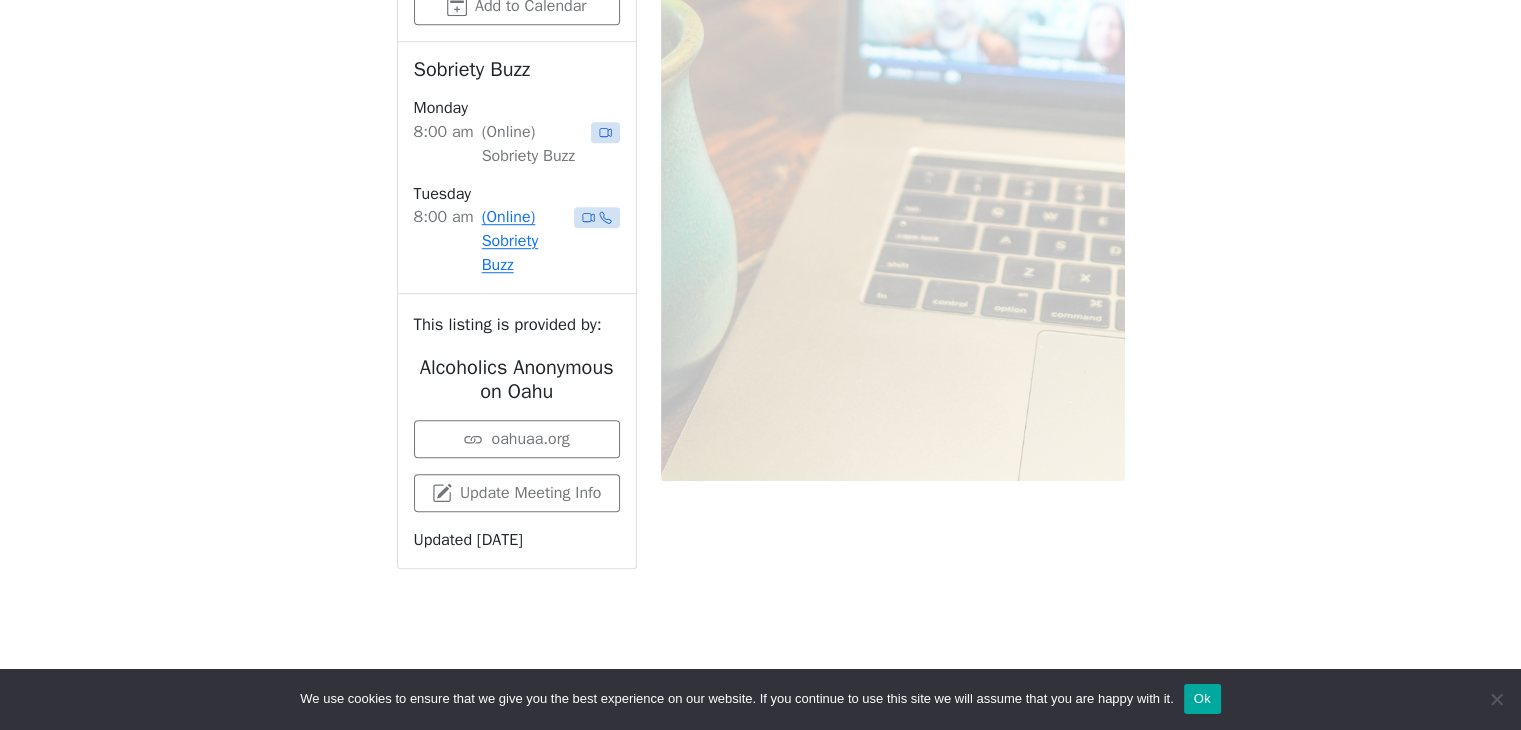 scroll, scrollTop: 1297, scrollLeft: 0, axis: vertical 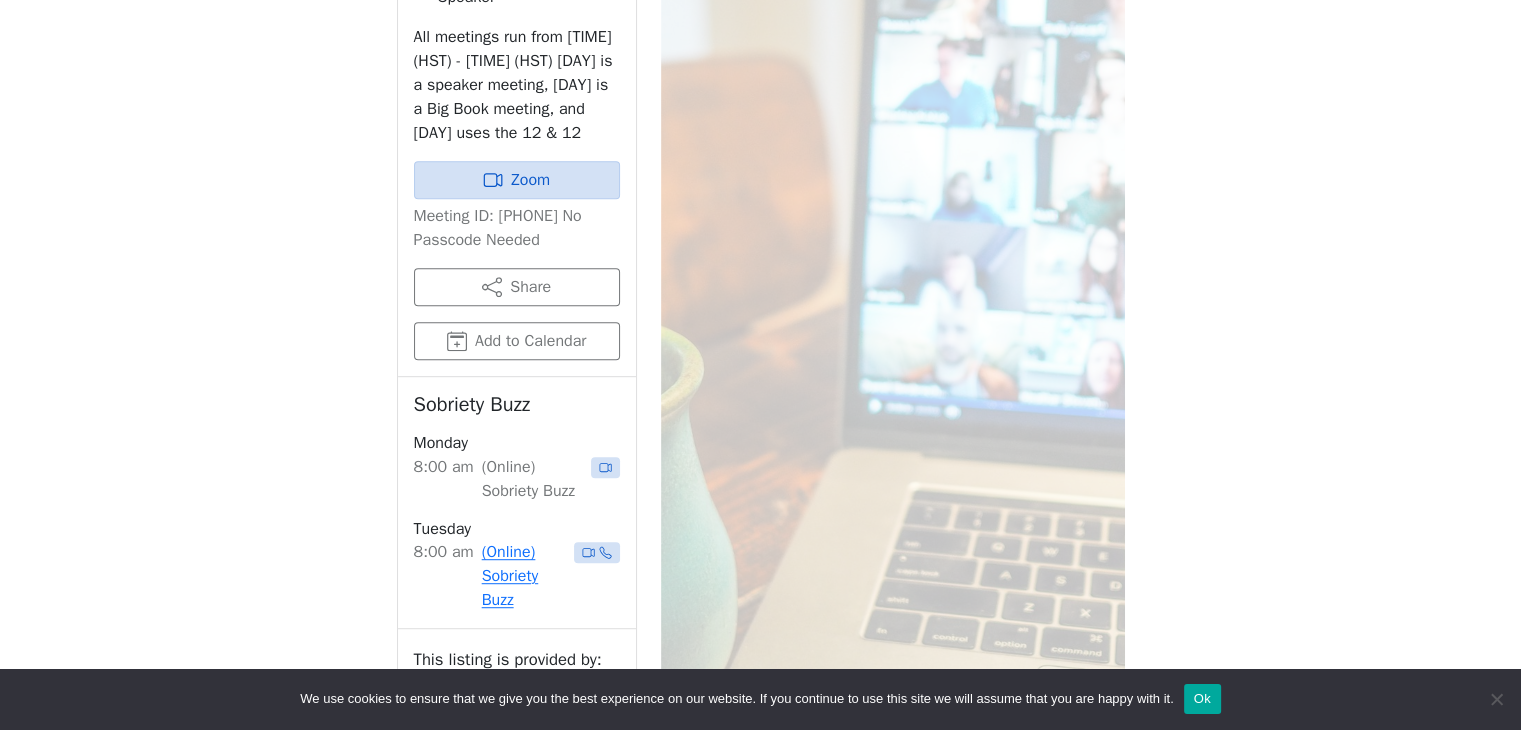 drag, startPoint x: 578, startPoint y: 263, endPoint x: 404, endPoint y: 238, distance: 175.7868 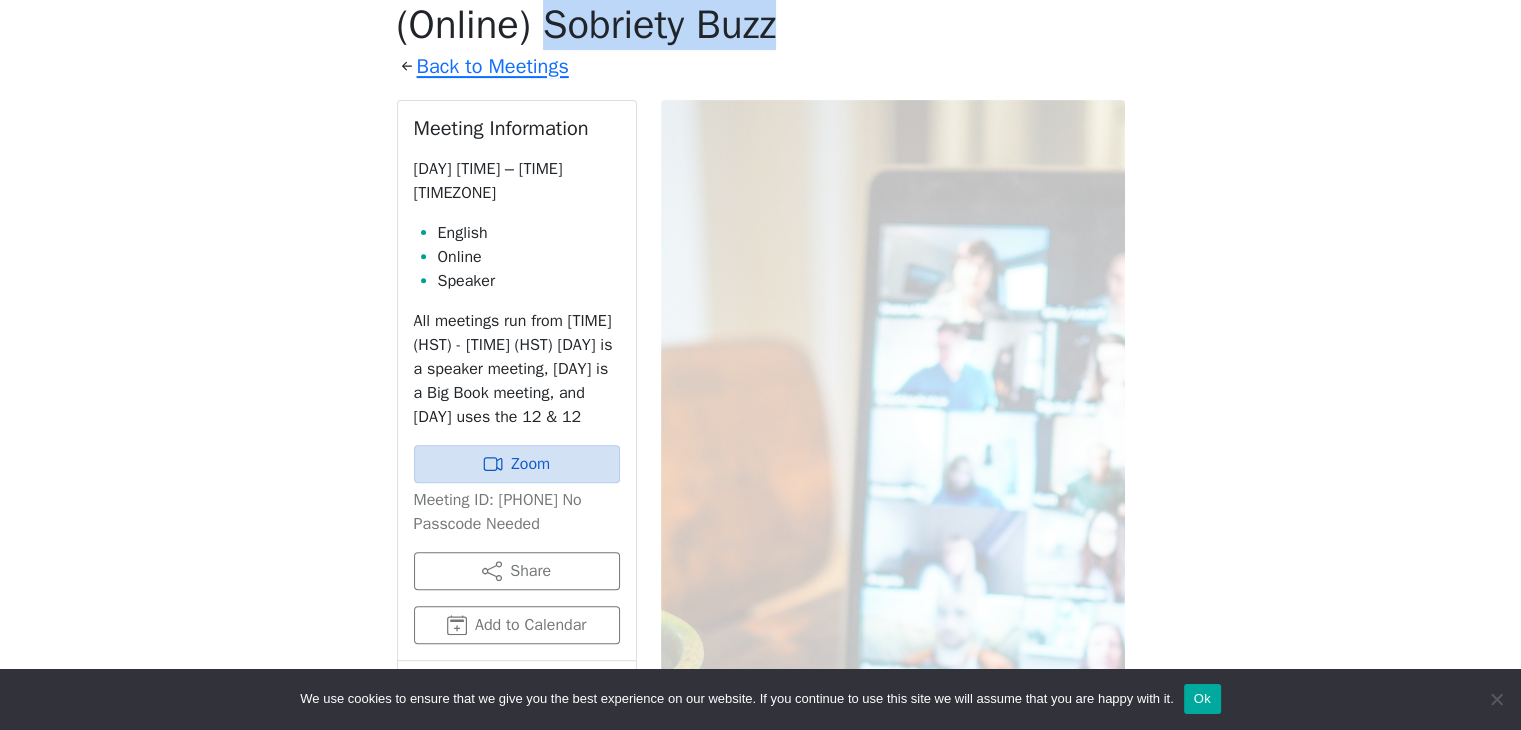 scroll, scrollTop: 497, scrollLeft: 0, axis: vertical 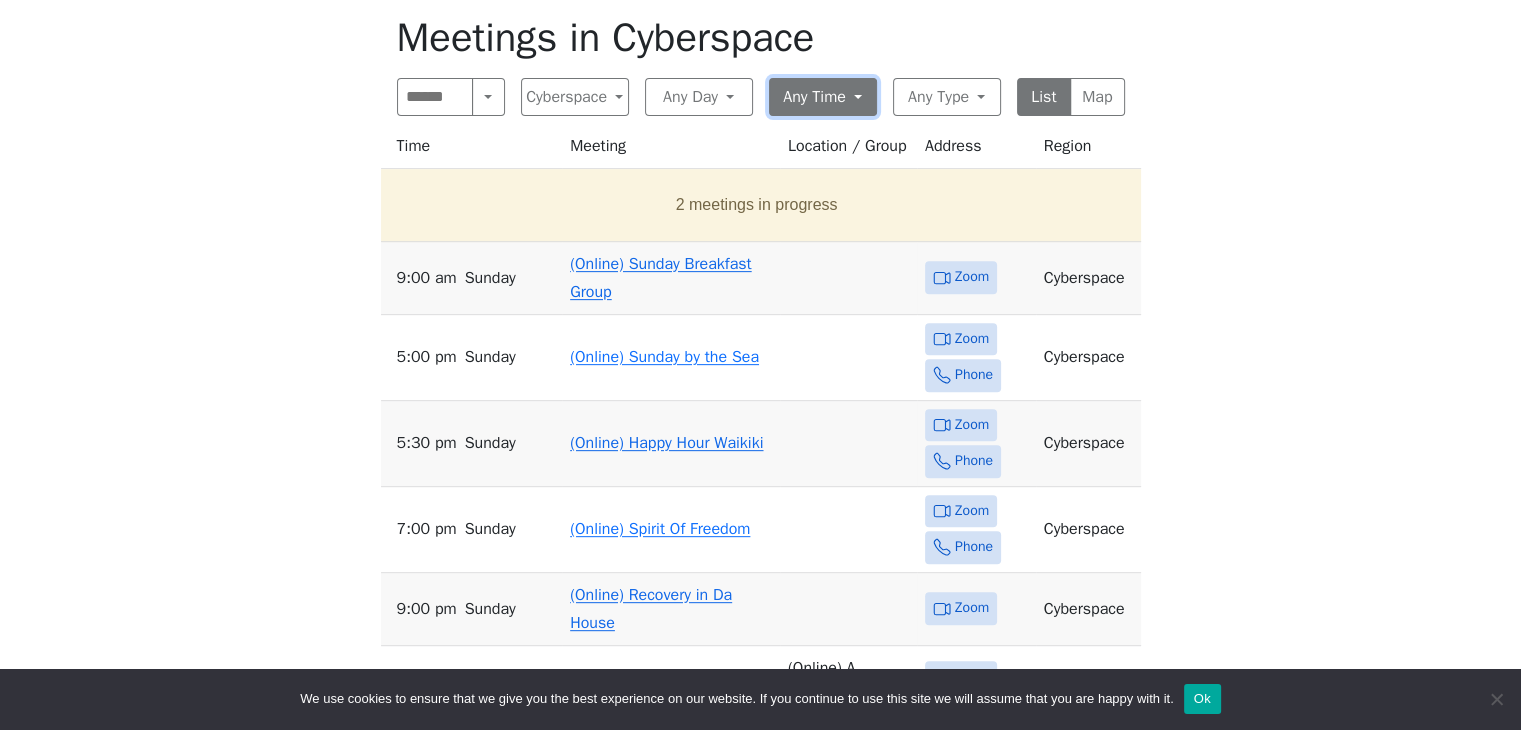 click on "Any Time" at bounding box center (823, 97) 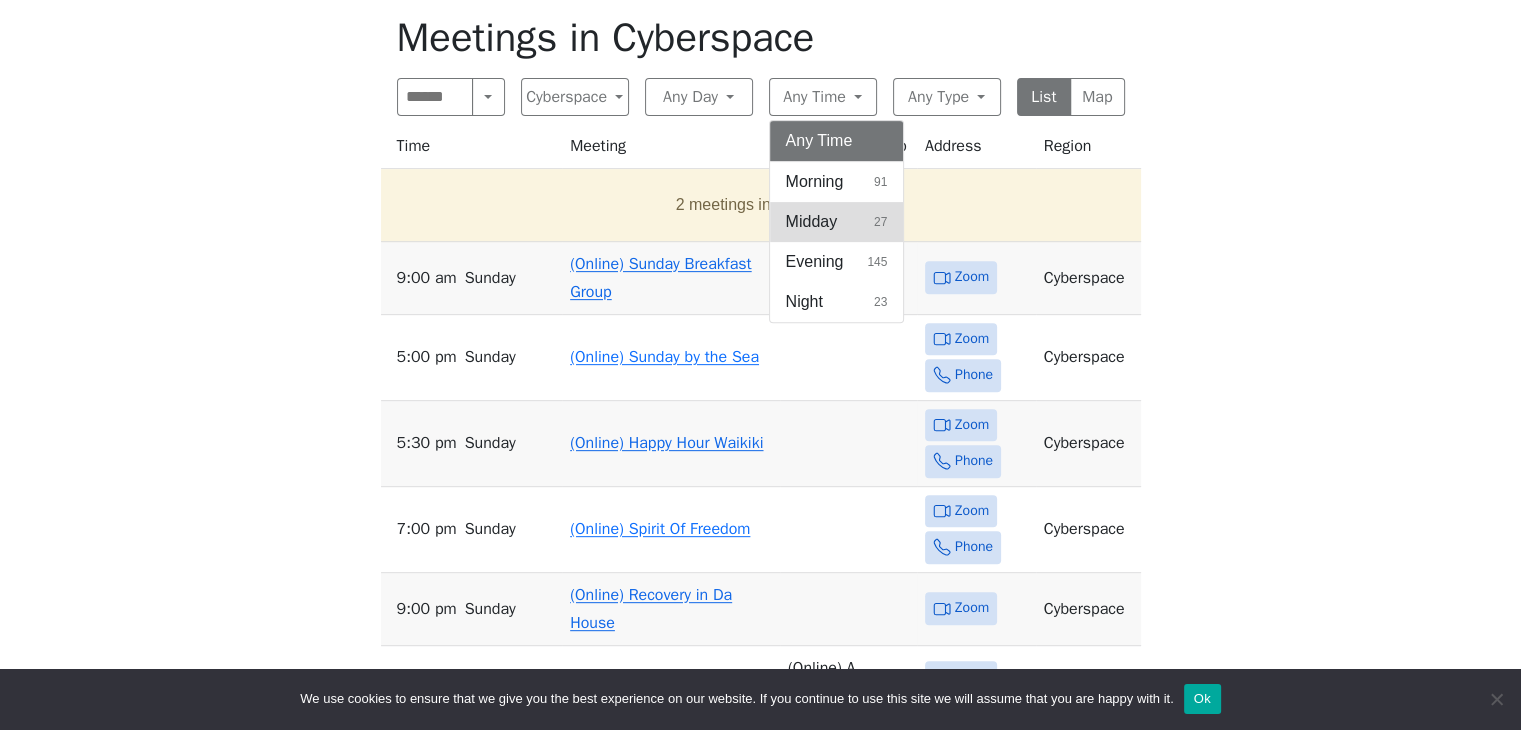 click on "Midday 27" at bounding box center [837, 222] 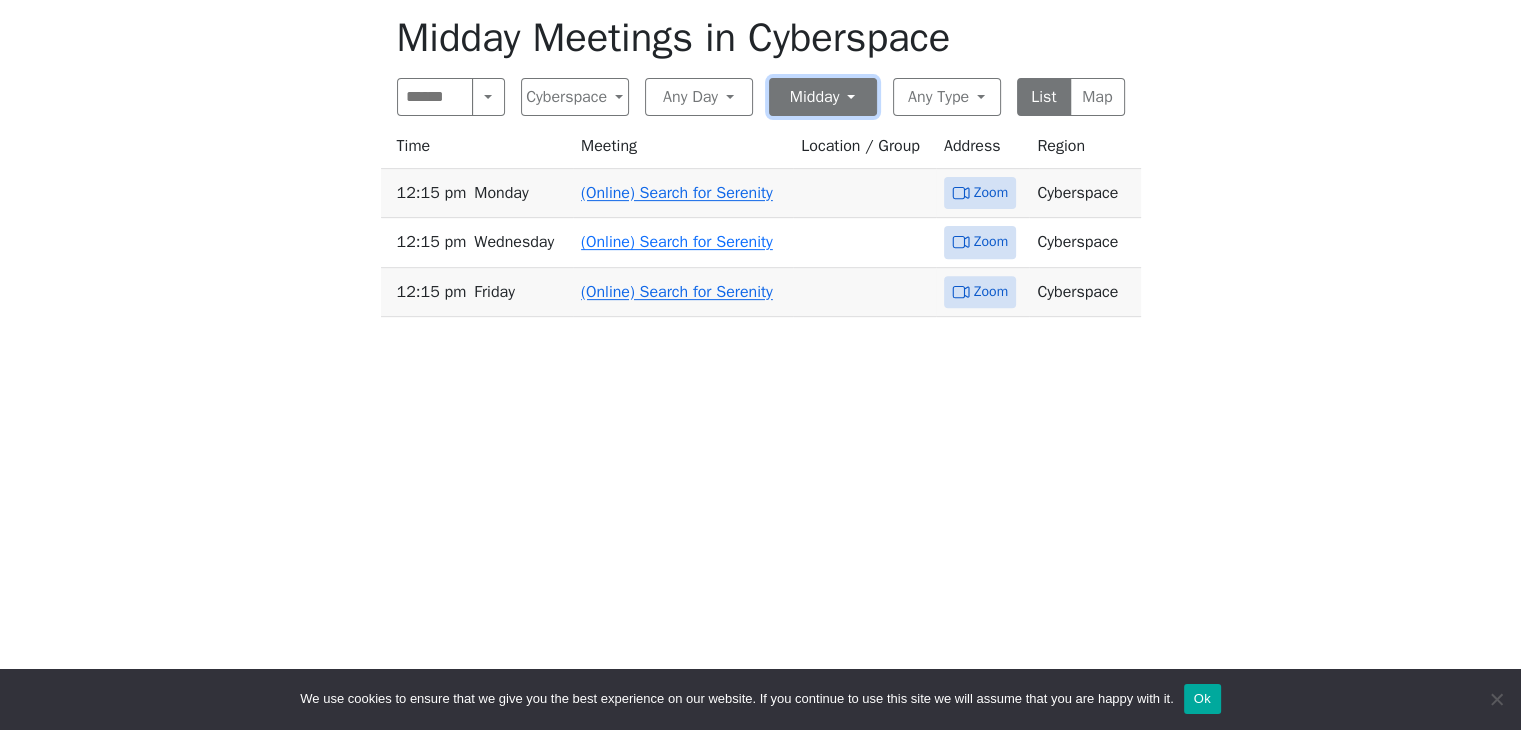 click on "Midday" at bounding box center [823, 97] 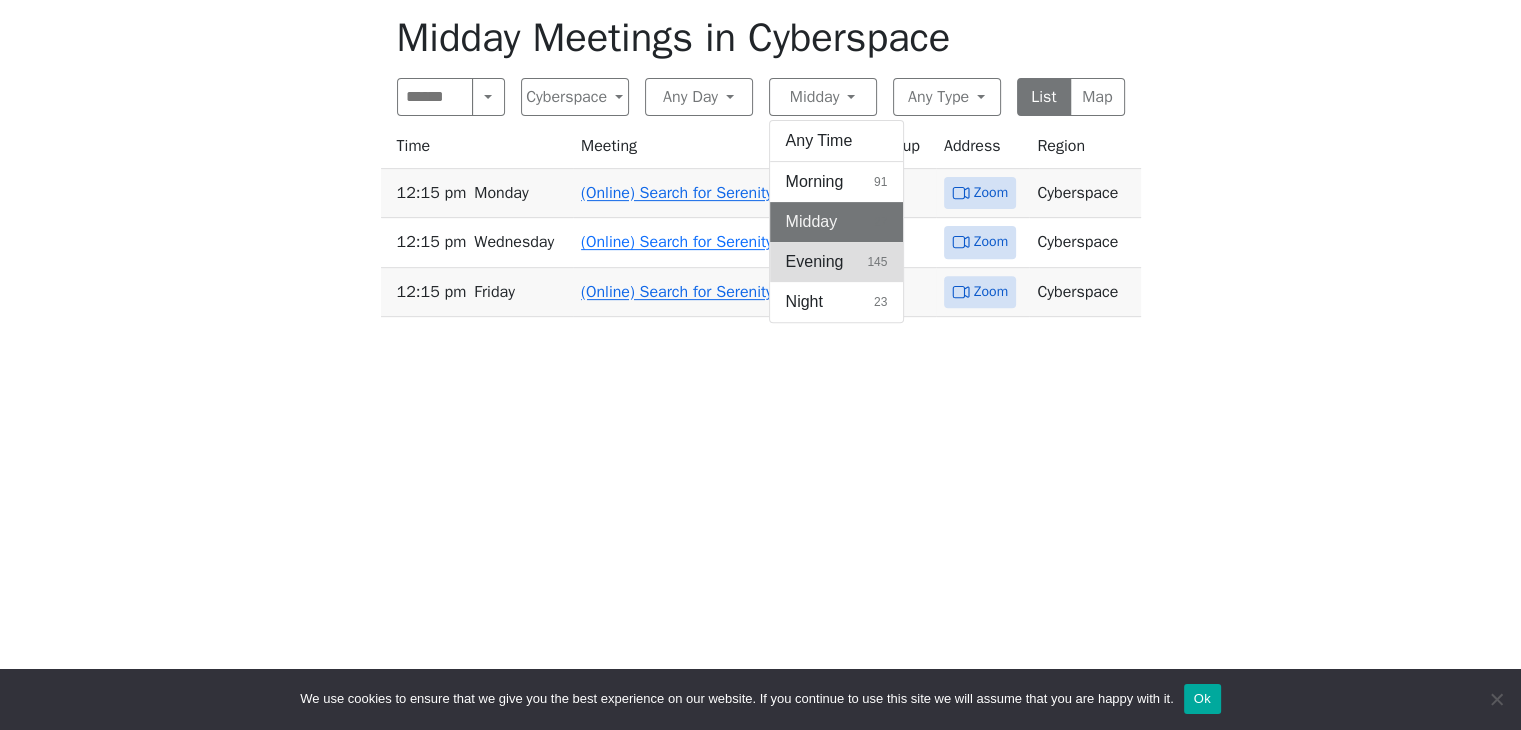 click on "Evening 145" at bounding box center [837, 262] 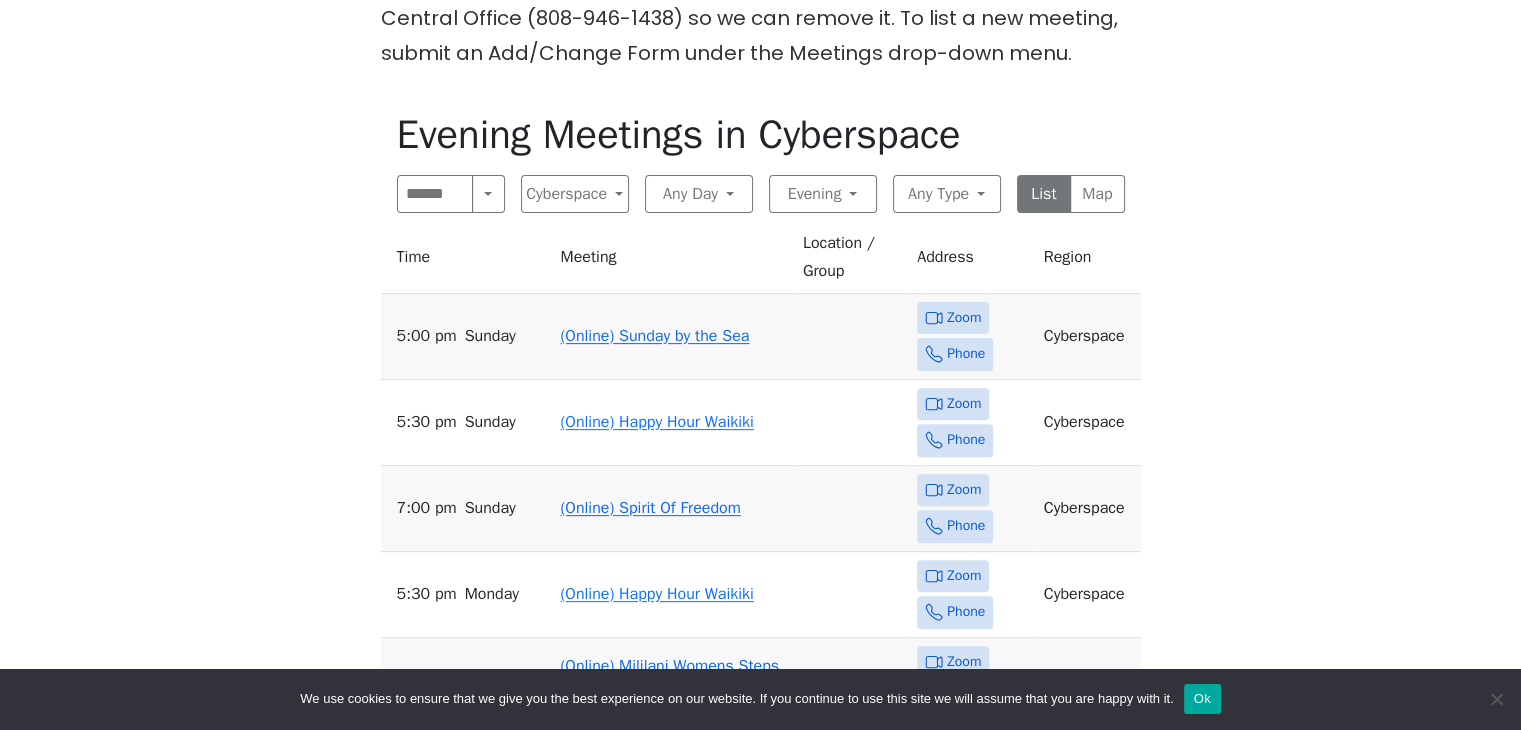 scroll, scrollTop: 600, scrollLeft: 0, axis: vertical 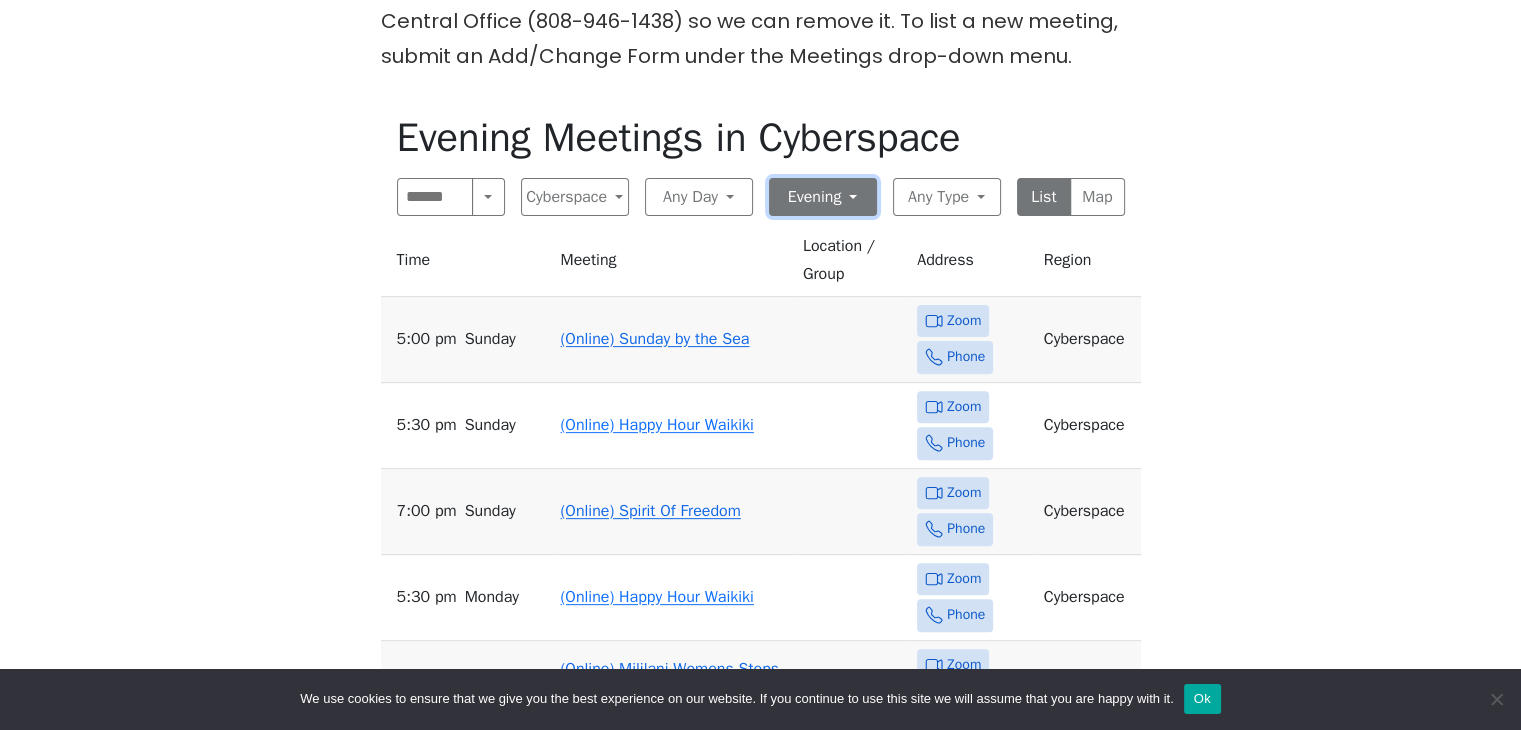 click on "Evening" at bounding box center (823, 197) 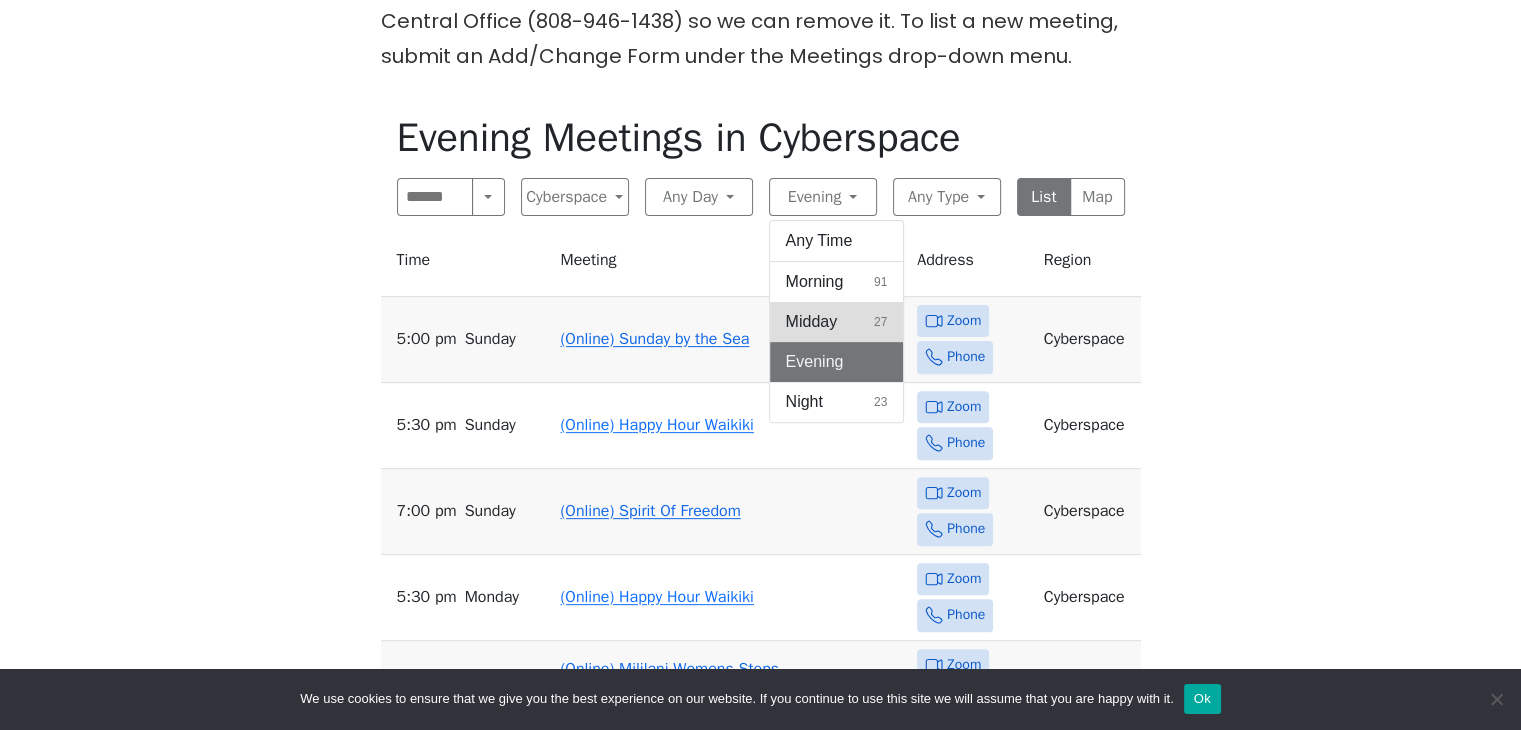 click on "Midday 27" at bounding box center [837, 322] 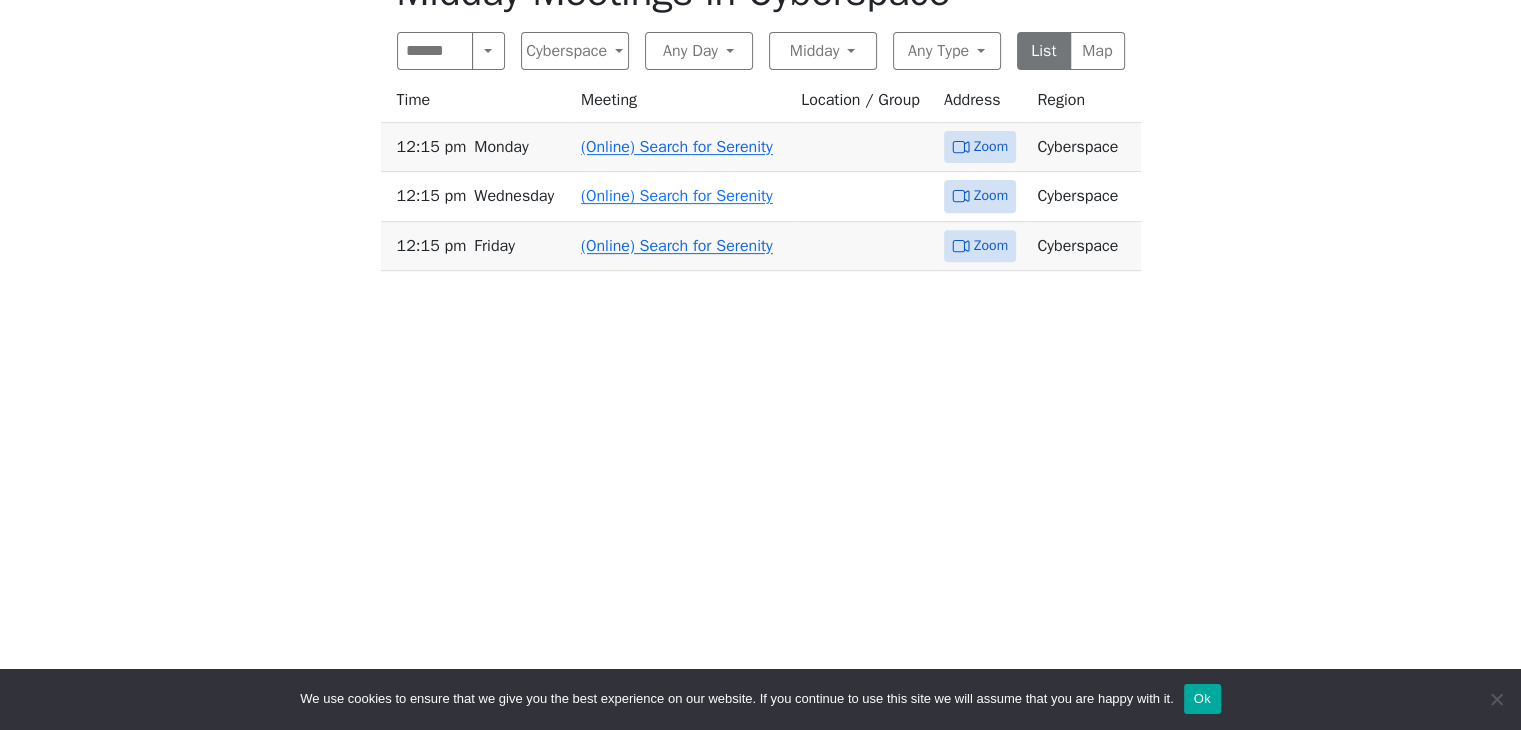 scroll, scrollTop: 700, scrollLeft: 0, axis: vertical 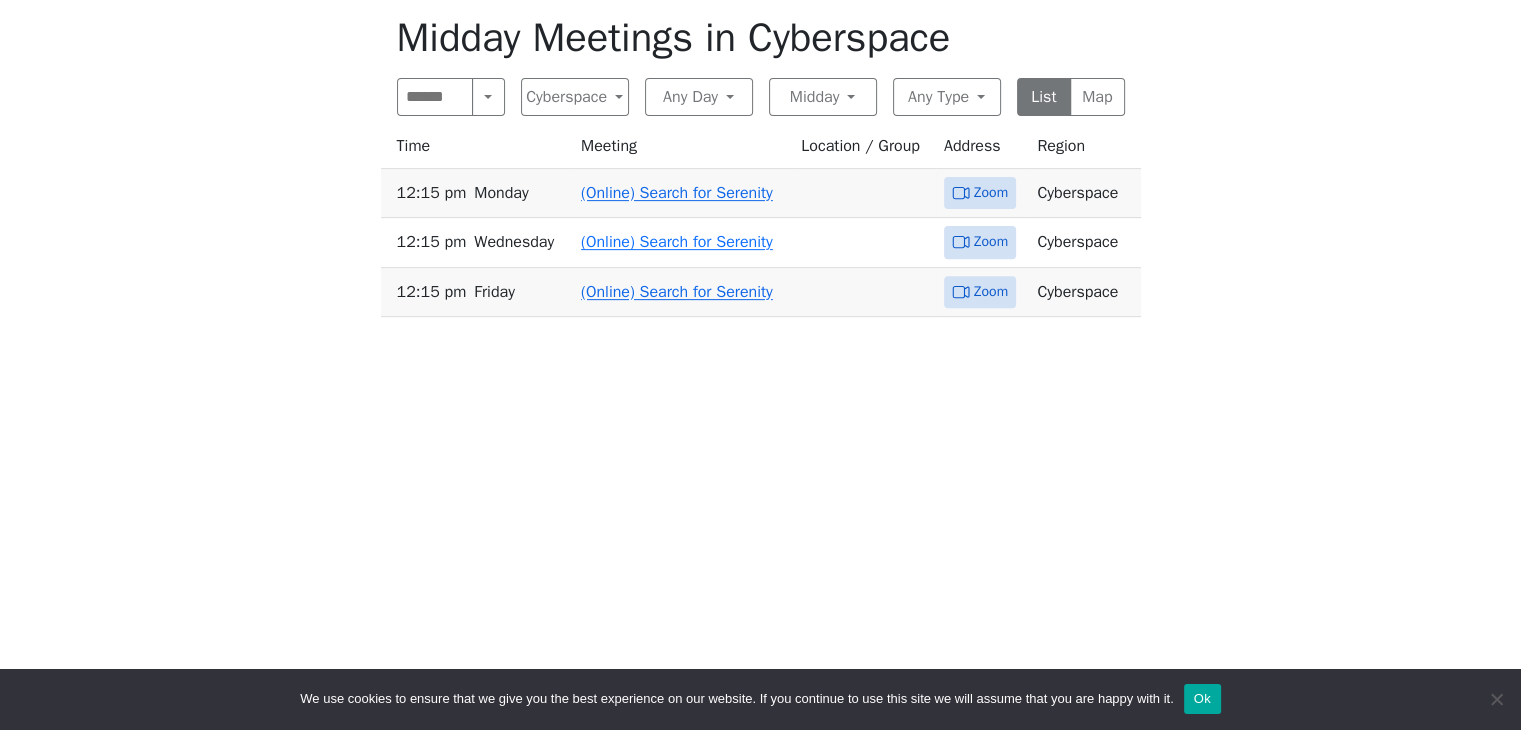 click on "(Online) Search for Serenity" at bounding box center [677, 193] 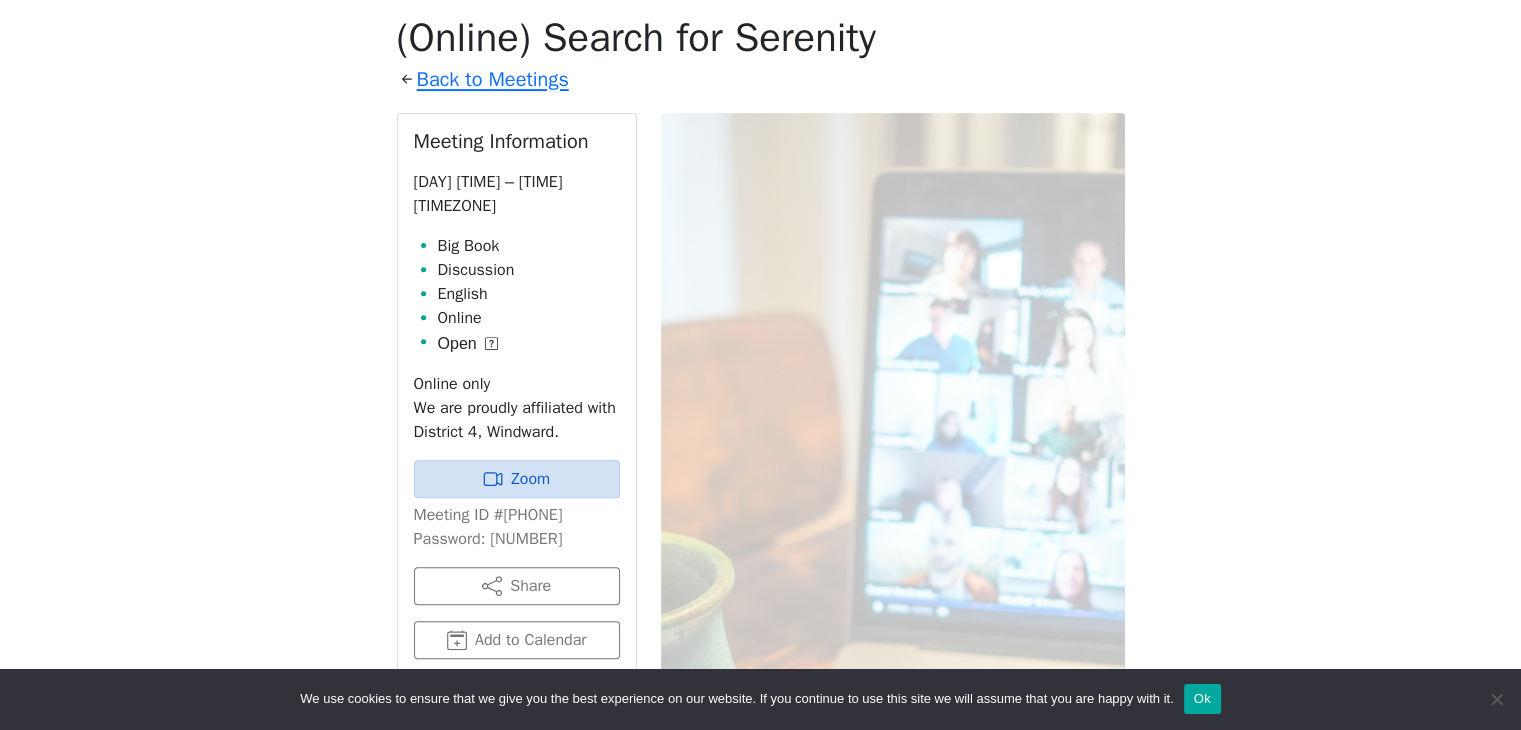 scroll, scrollTop: 697, scrollLeft: 0, axis: vertical 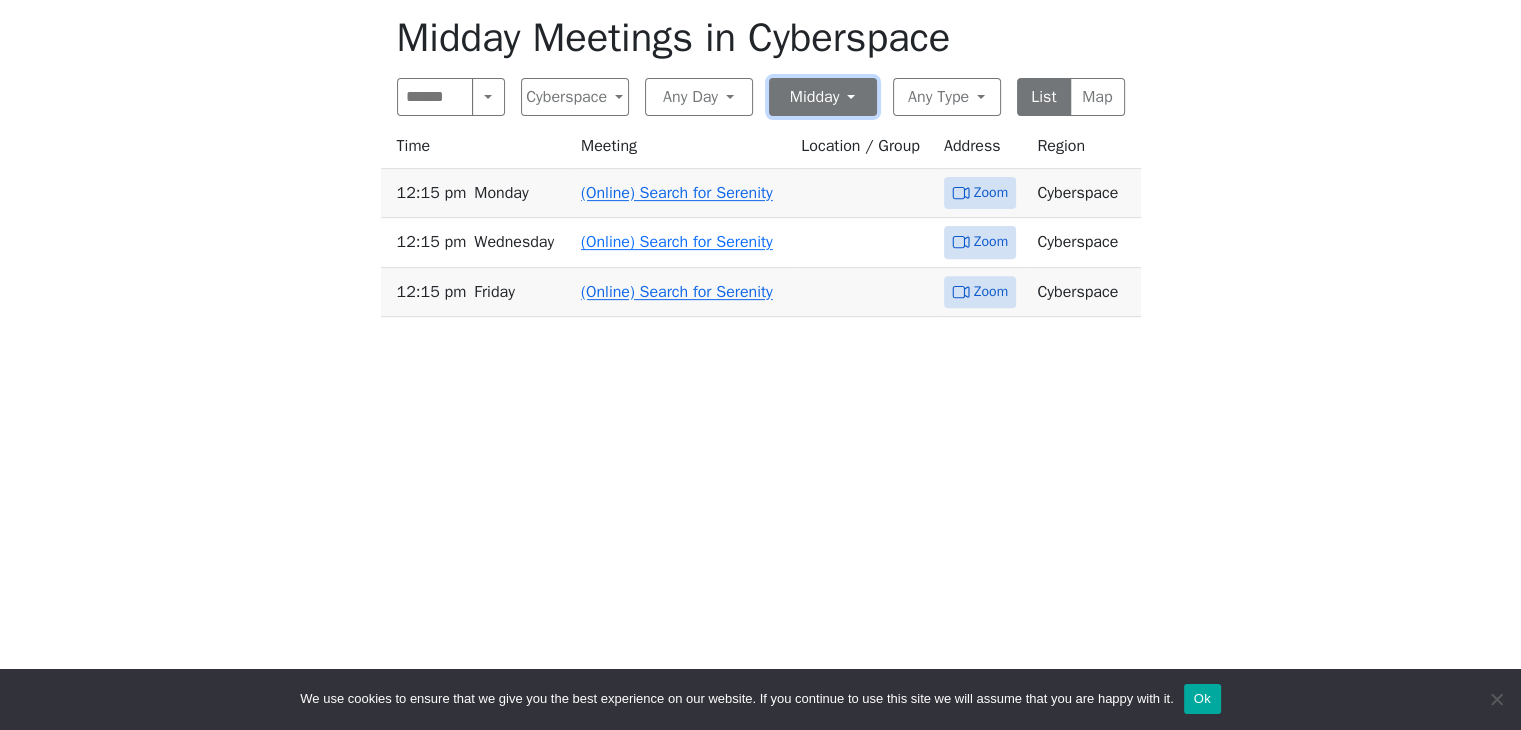 click on "Midday" at bounding box center [823, 97] 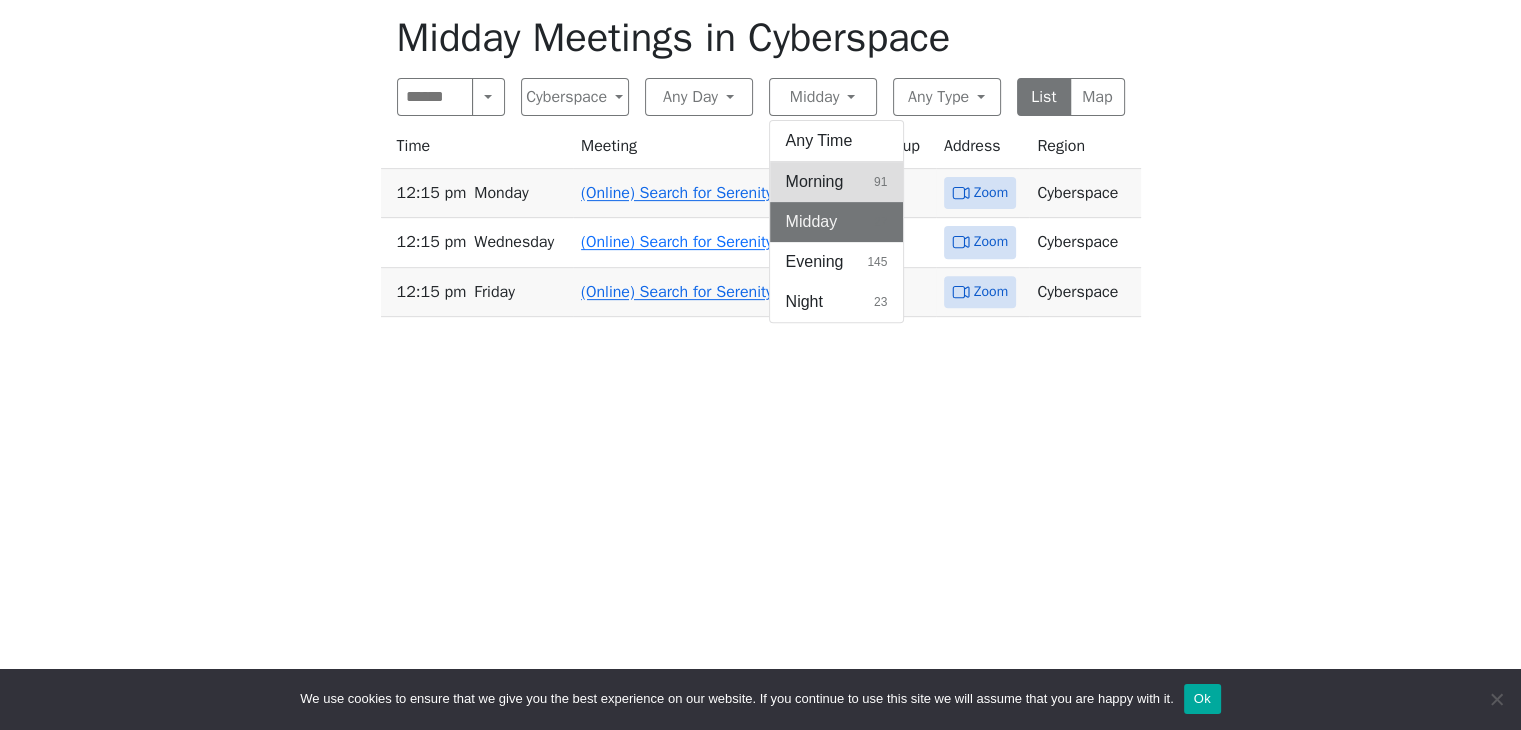 click on "Morning" at bounding box center (815, 182) 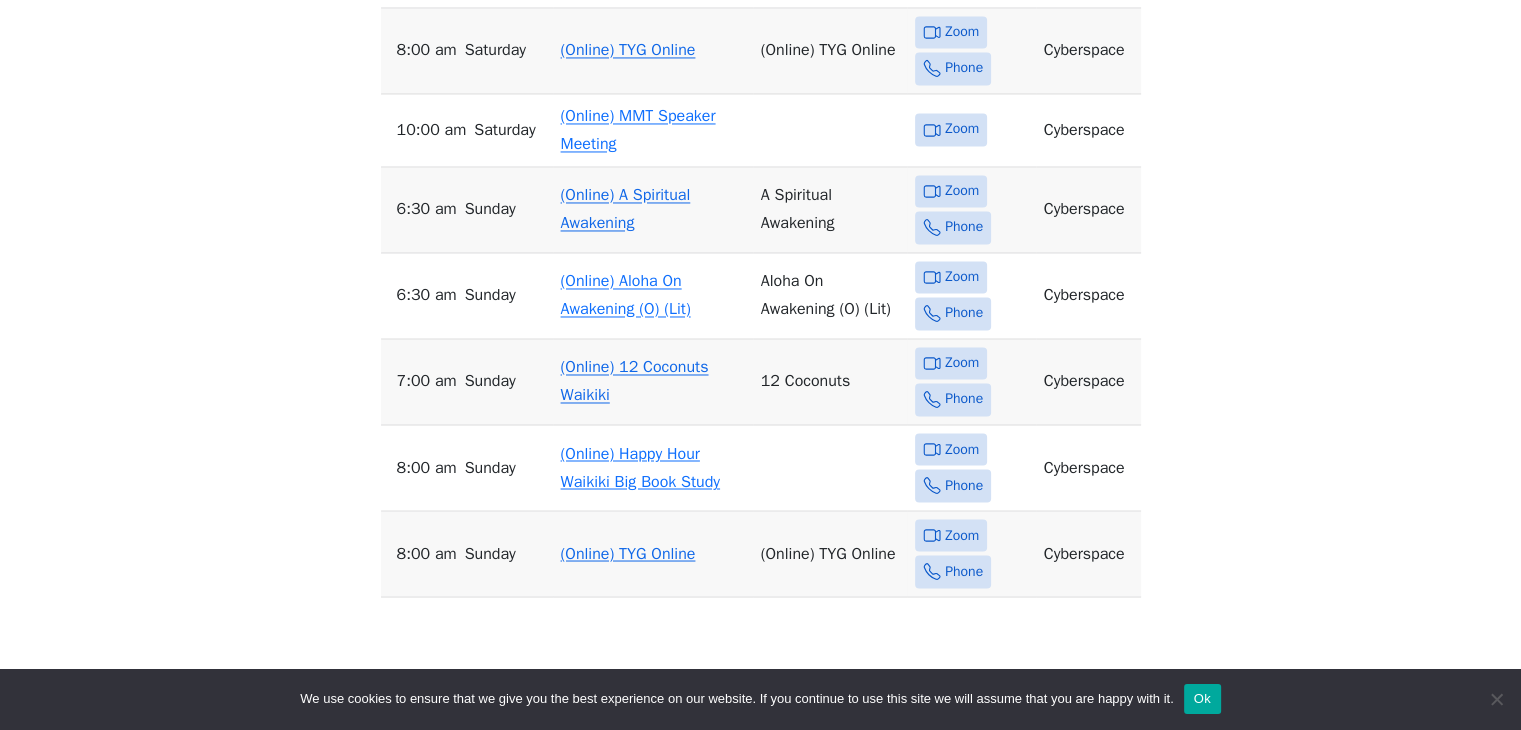 scroll, scrollTop: 3400, scrollLeft: 0, axis: vertical 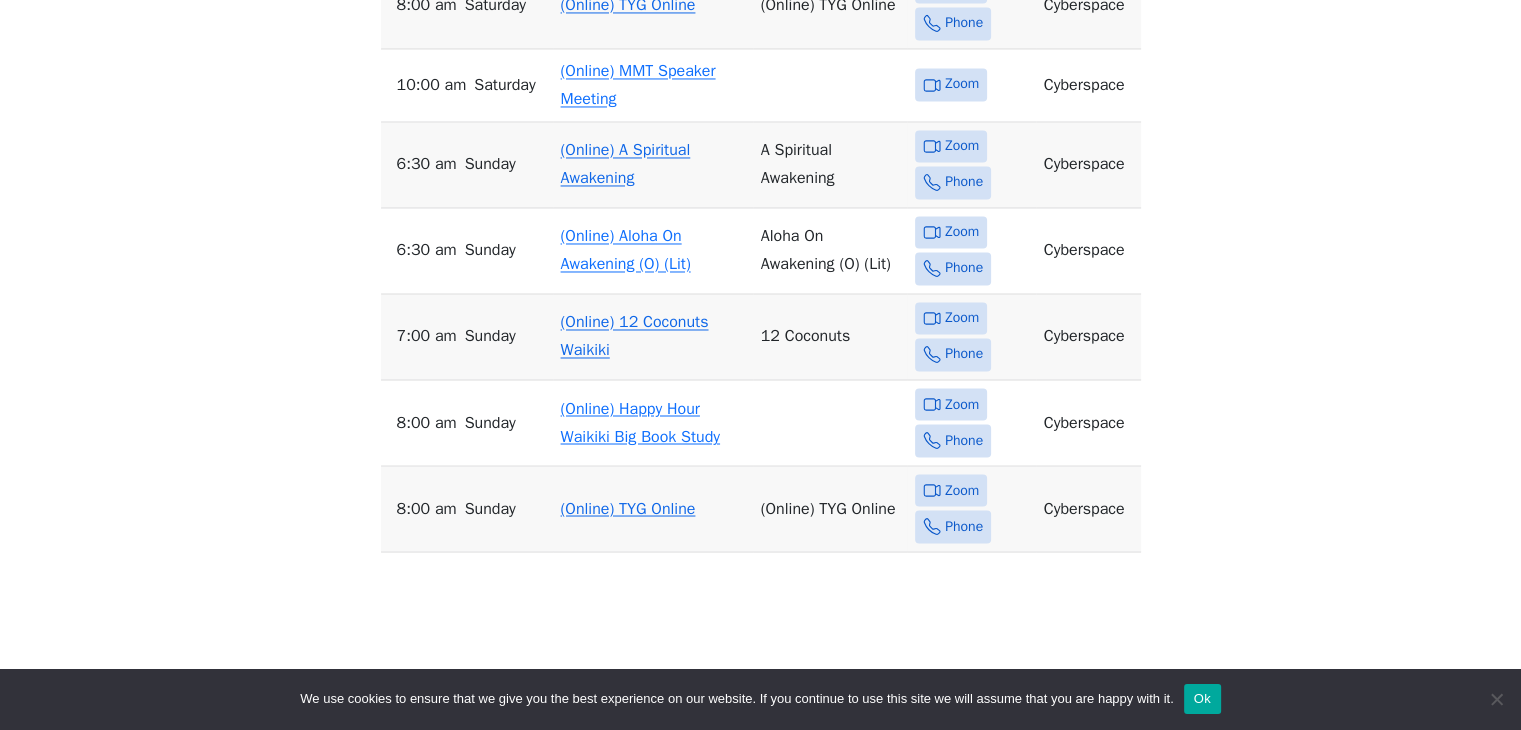 click on "(Online) 12 Coconuts Waikiki" at bounding box center (635, 336) 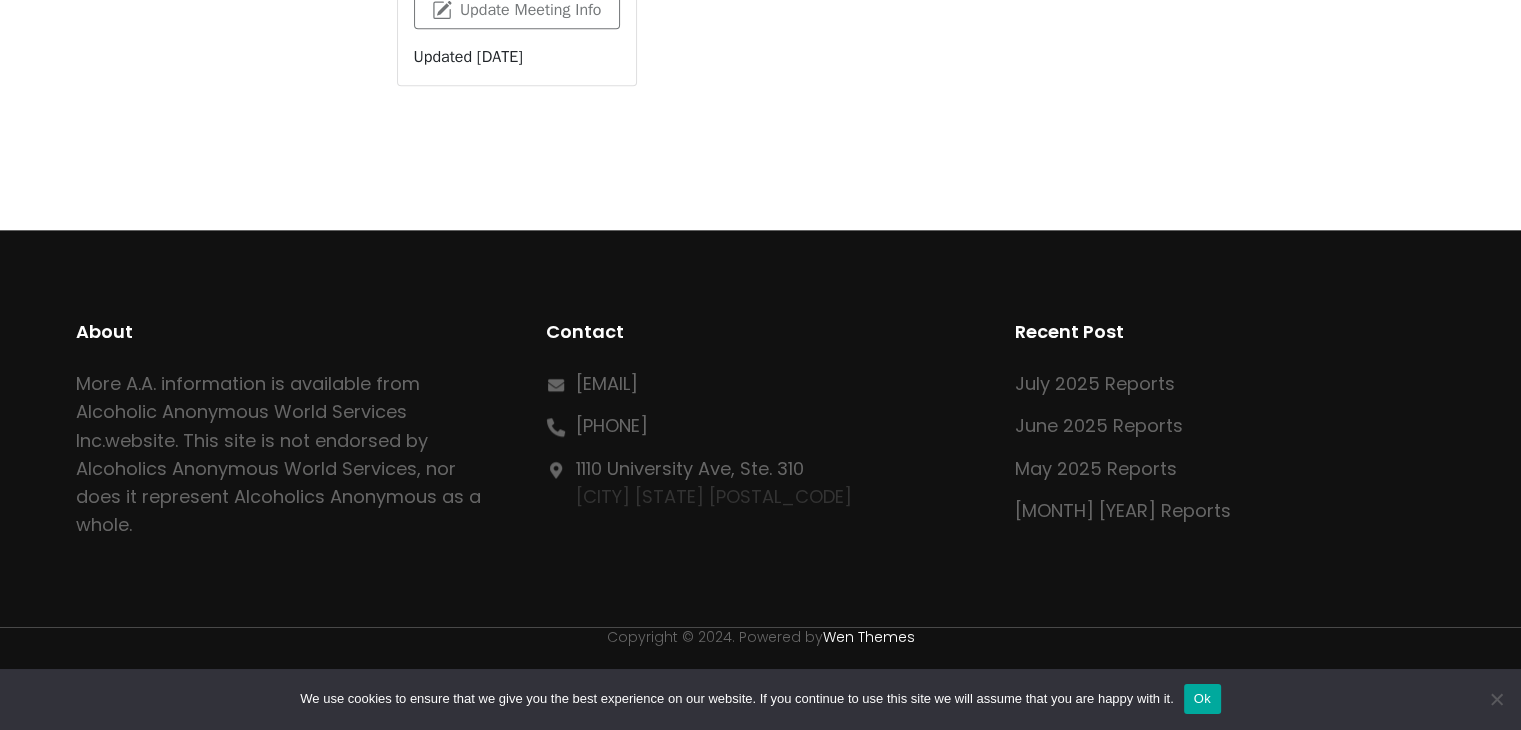 scroll, scrollTop: 697, scrollLeft: 0, axis: vertical 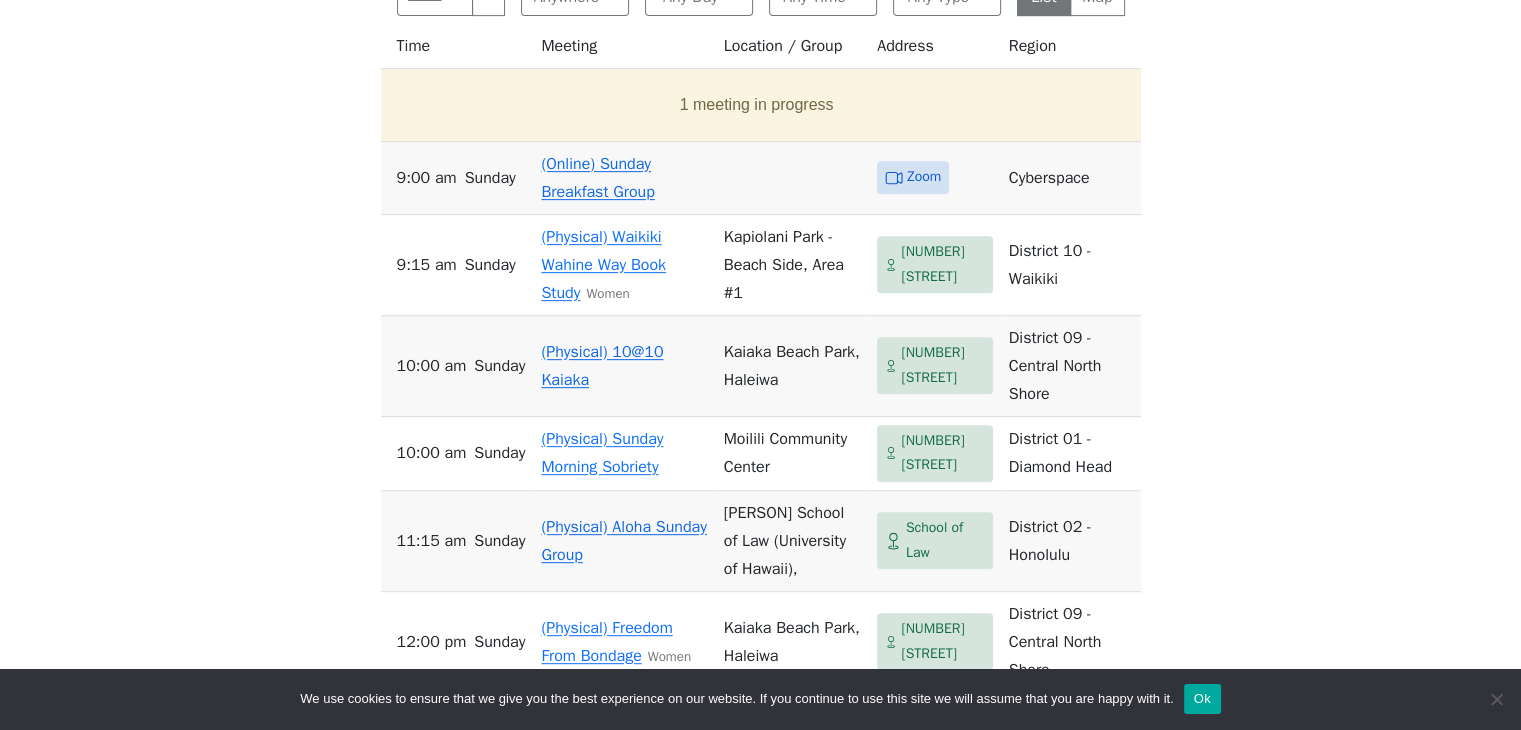 click on "(Online) Sunday Breakfast Group" at bounding box center (597, 178) 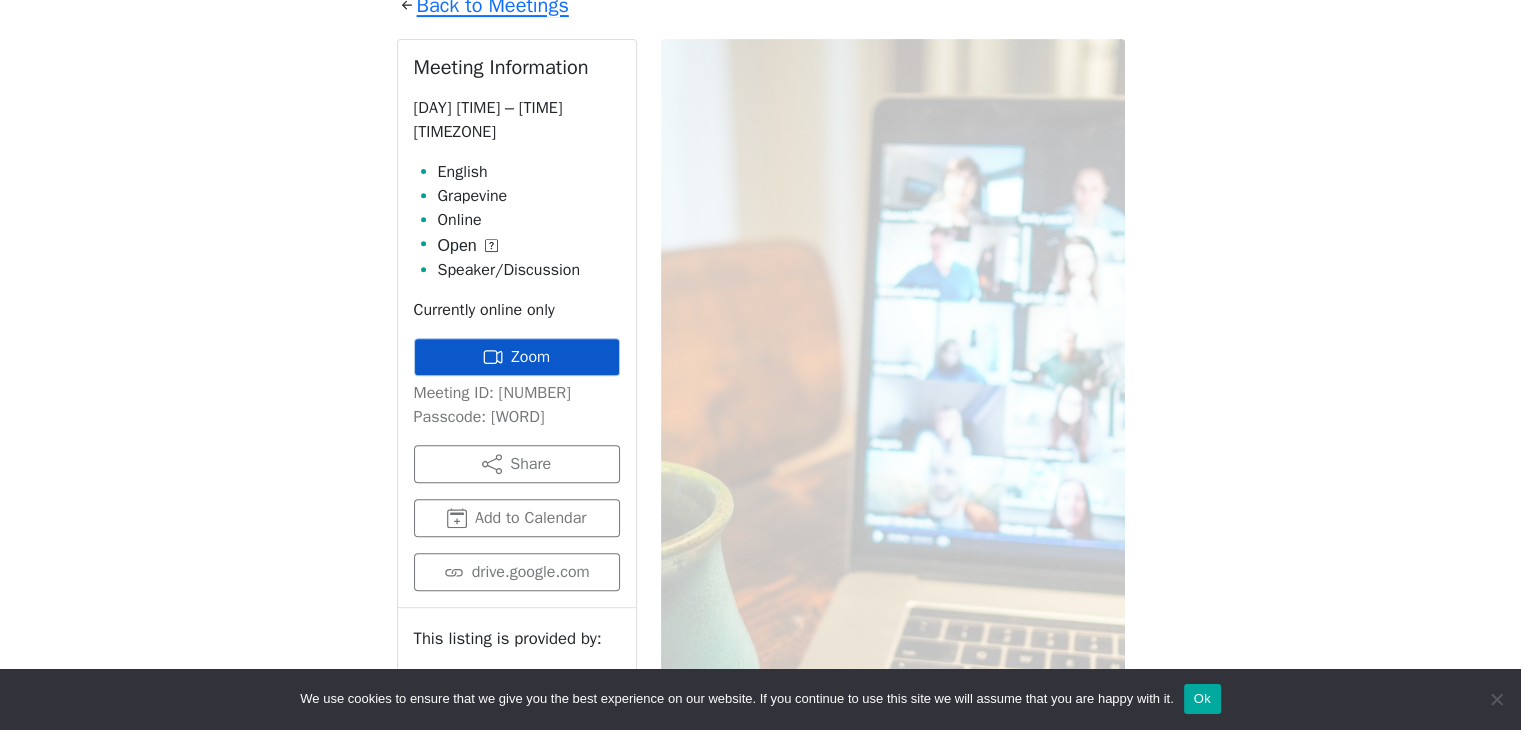 scroll, scrollTop: 797, scrollLeft: 0, axis: vertical 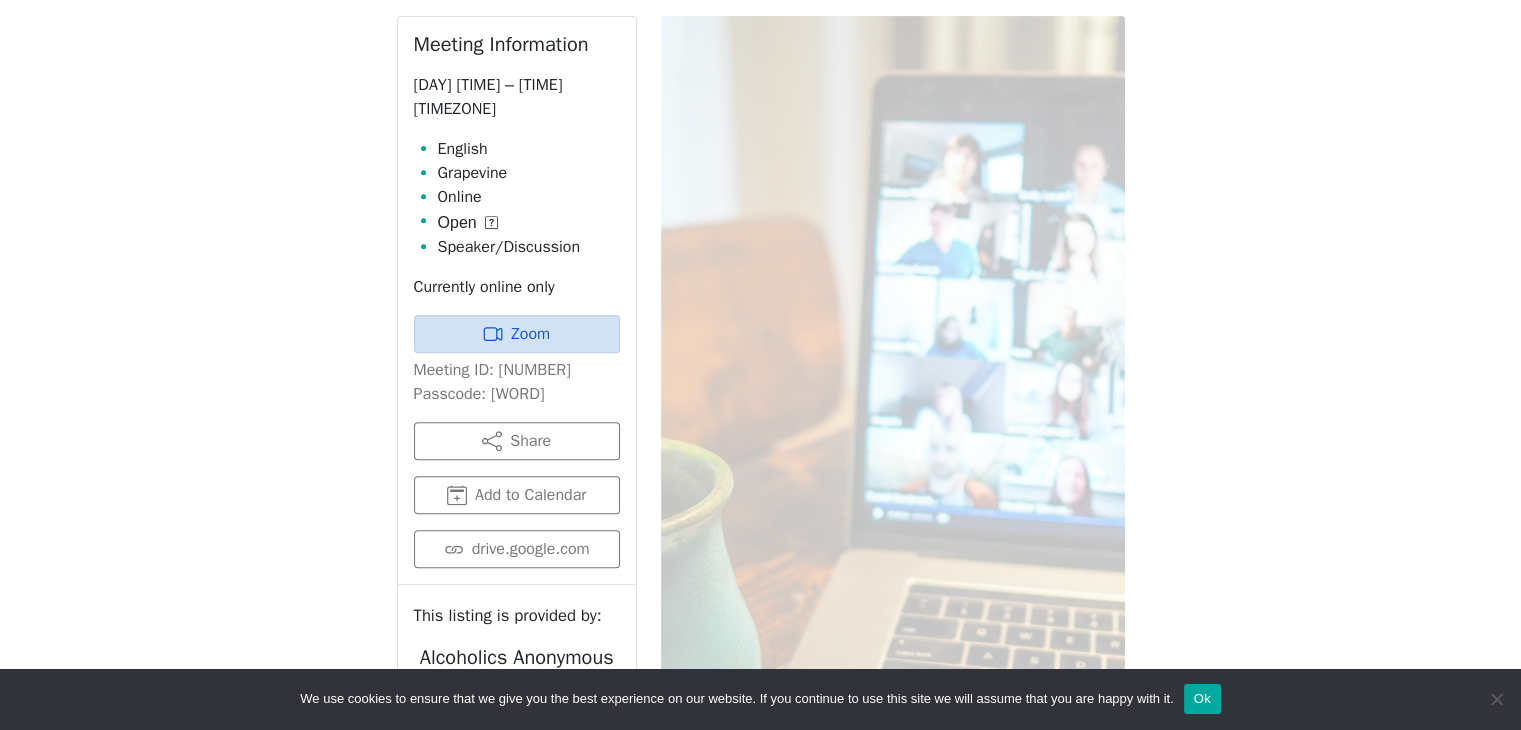 drag, startPoint x: 579, startPoint y: 397, endPoint x: 491, endPoint y: 402, distance: 88.14193 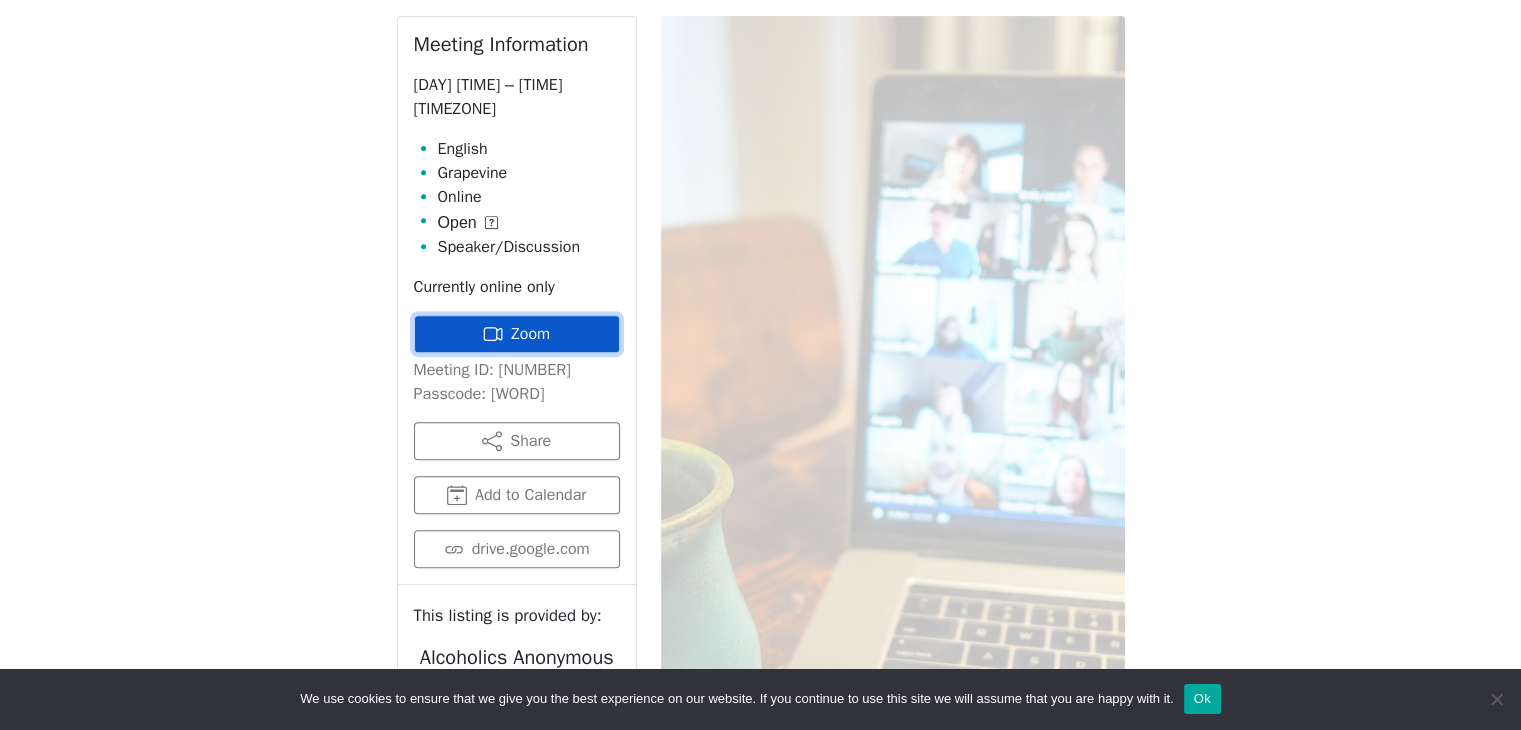 click on "Zoom" at bounding box center (517, 334) 